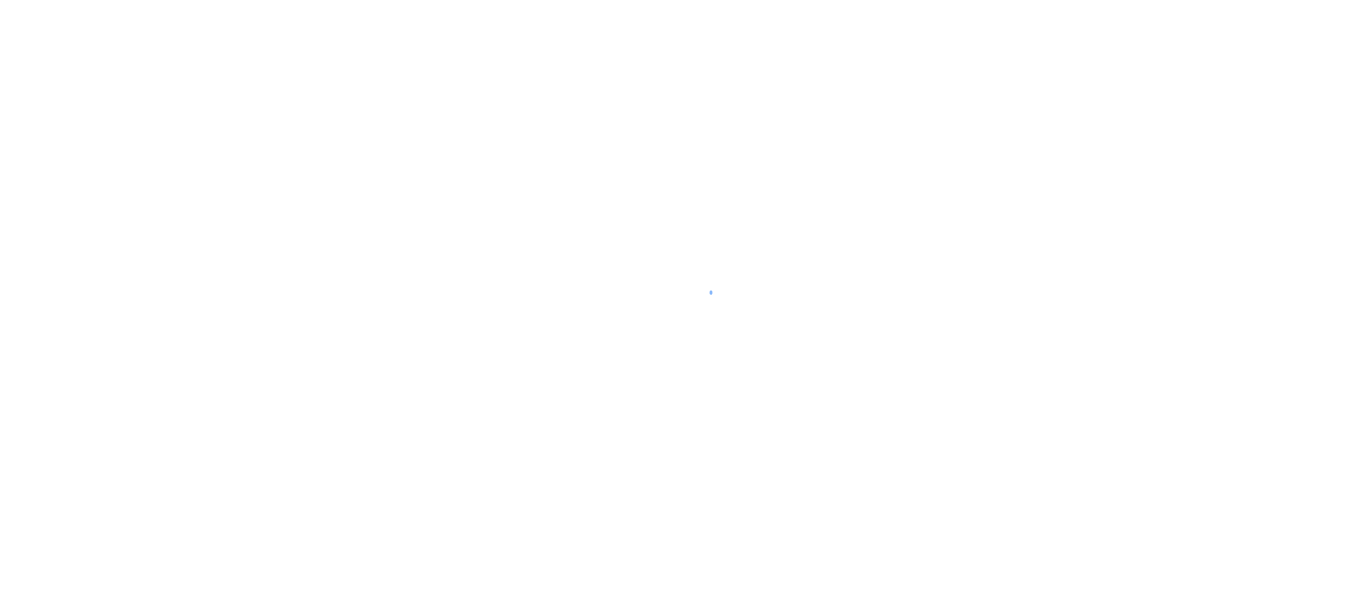 scroll, scrollTop: 0, scrollLeft: 0, axis: both 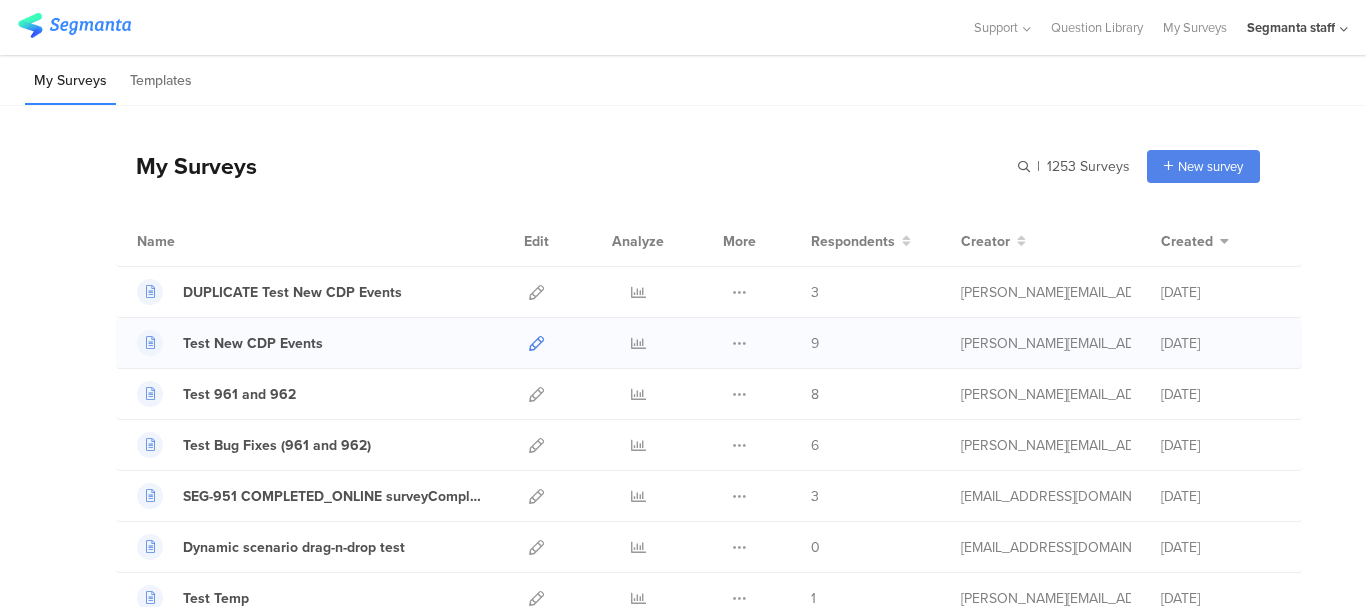 click at bounding box center (536, 343) 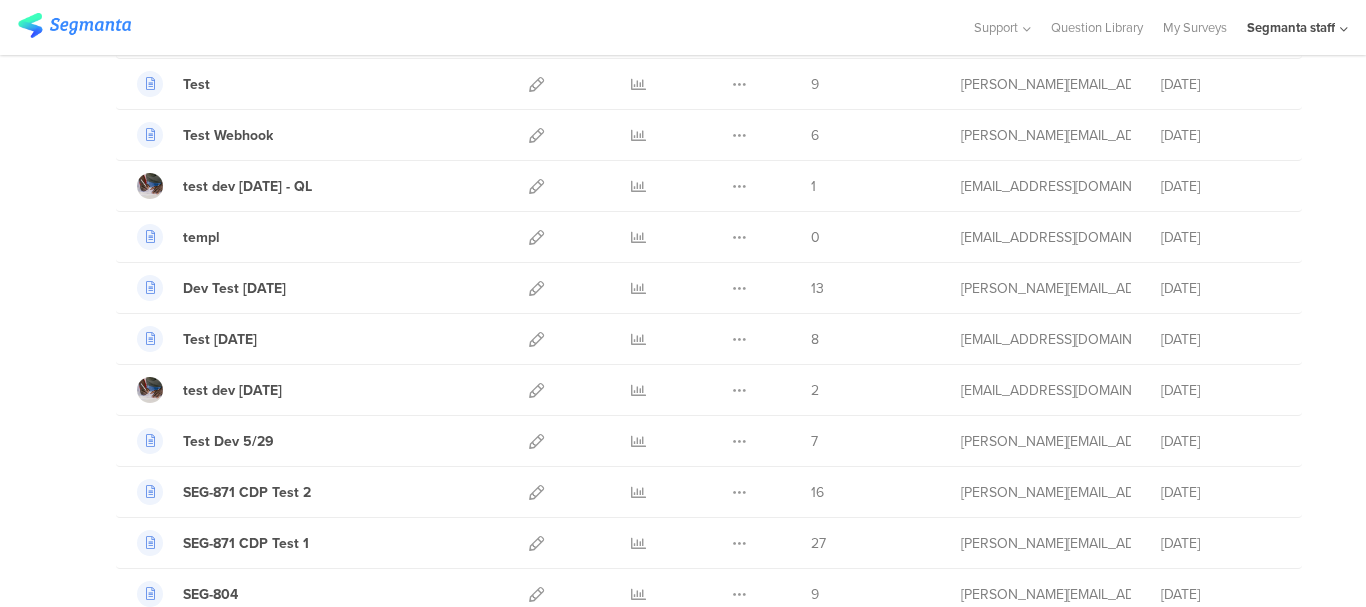 scroll, scrollTop: 900, scrollLeft: 0, axis: vertical 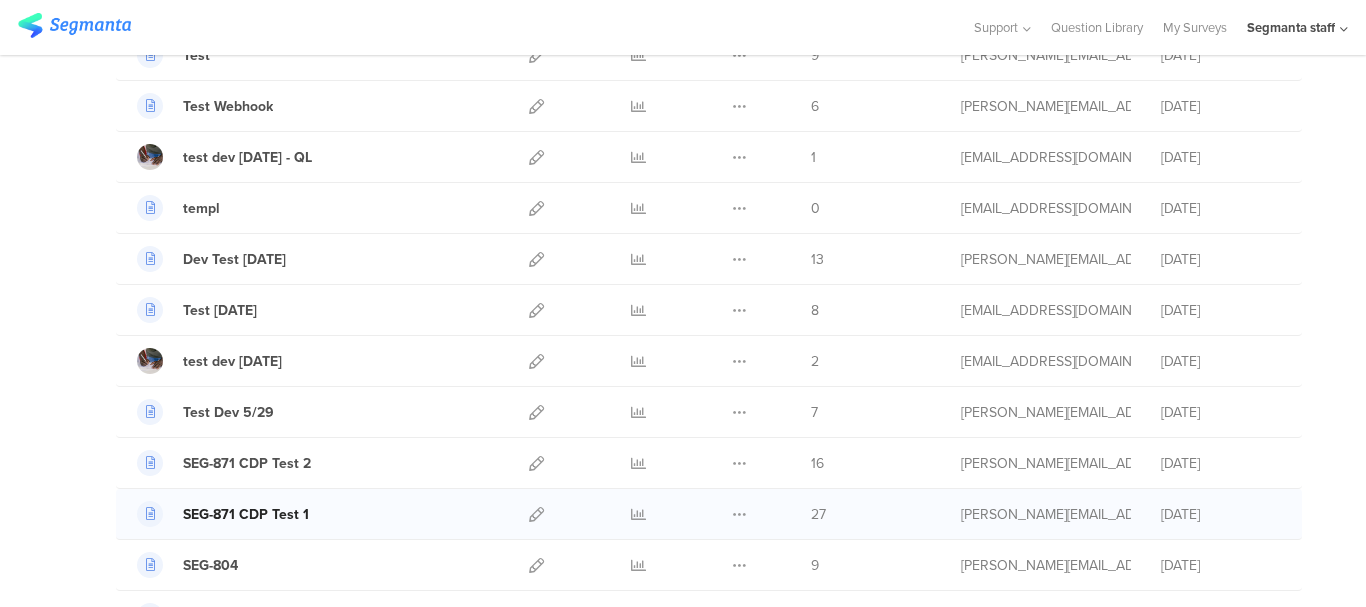 click on "SEG-871 CDP Test 1" at bounding box center [246, 514] 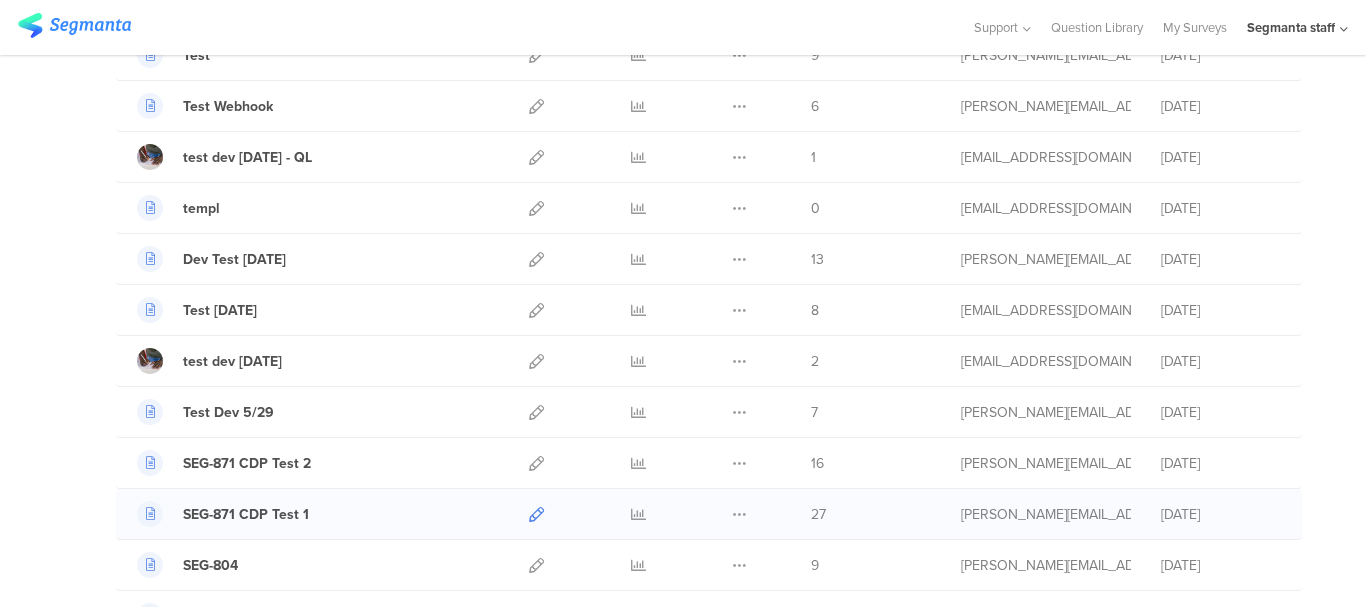 click at bounding box center [536, 514] 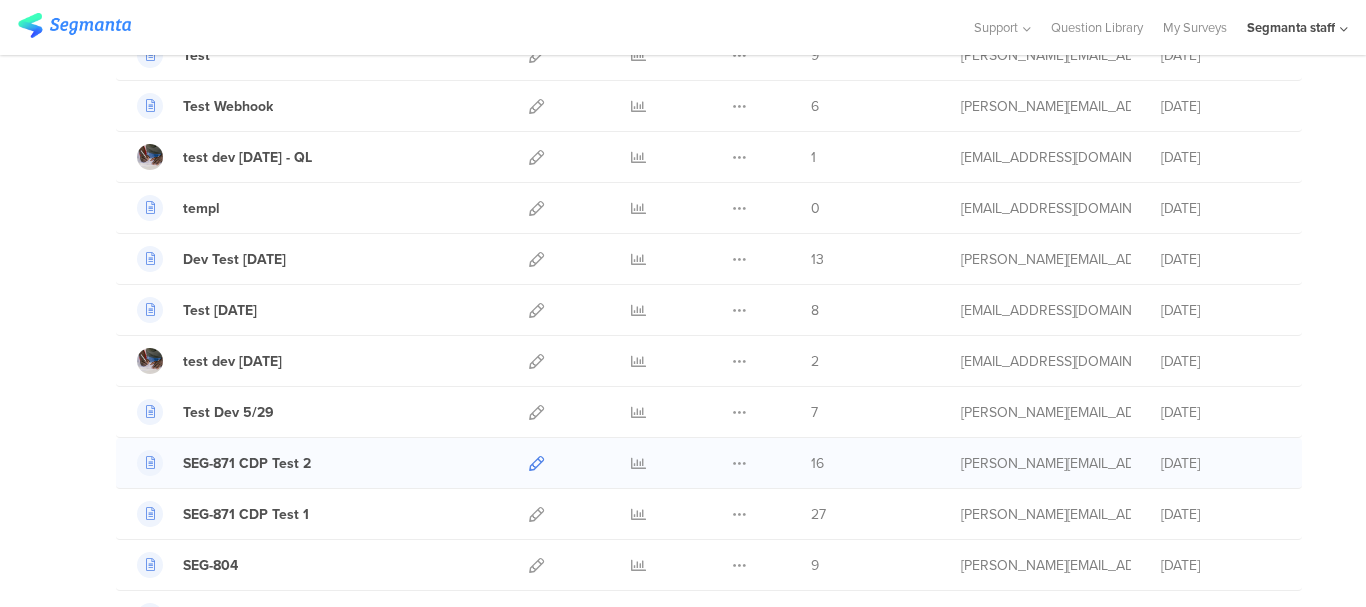 click at bounding box center (536, 463) 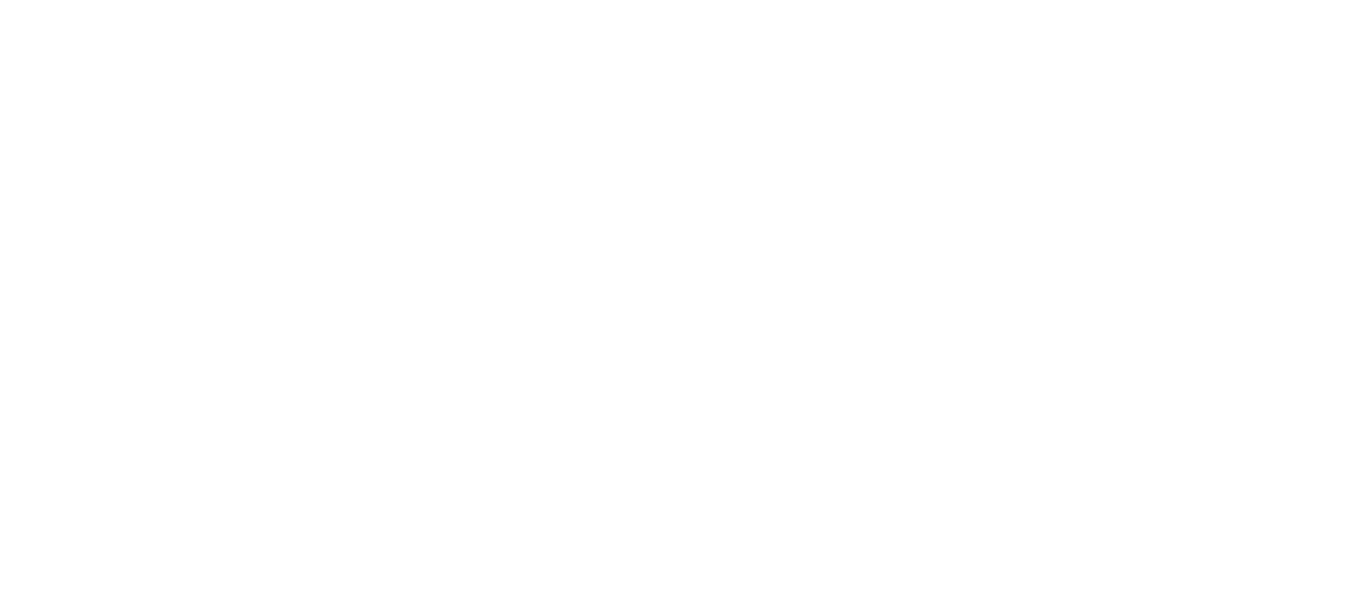scroll, scrollTop: 0, scrollLeft: 0, axis: both 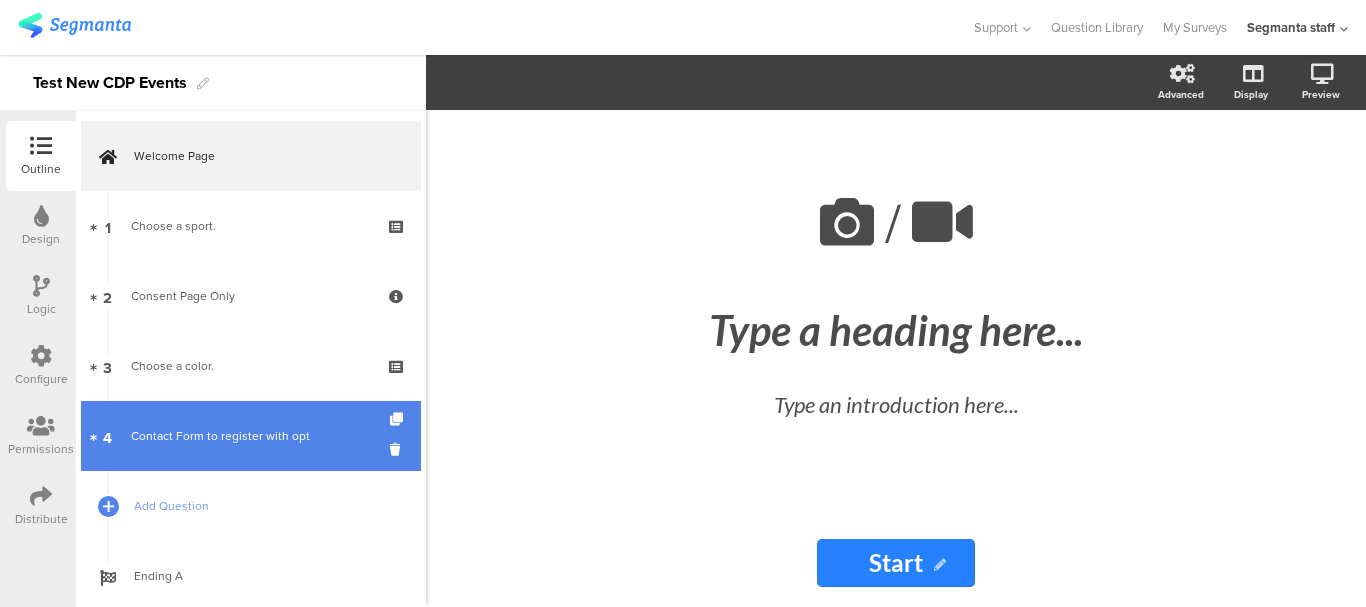 click on "Contact Form to register with opt" at bounding box center (250, 436) 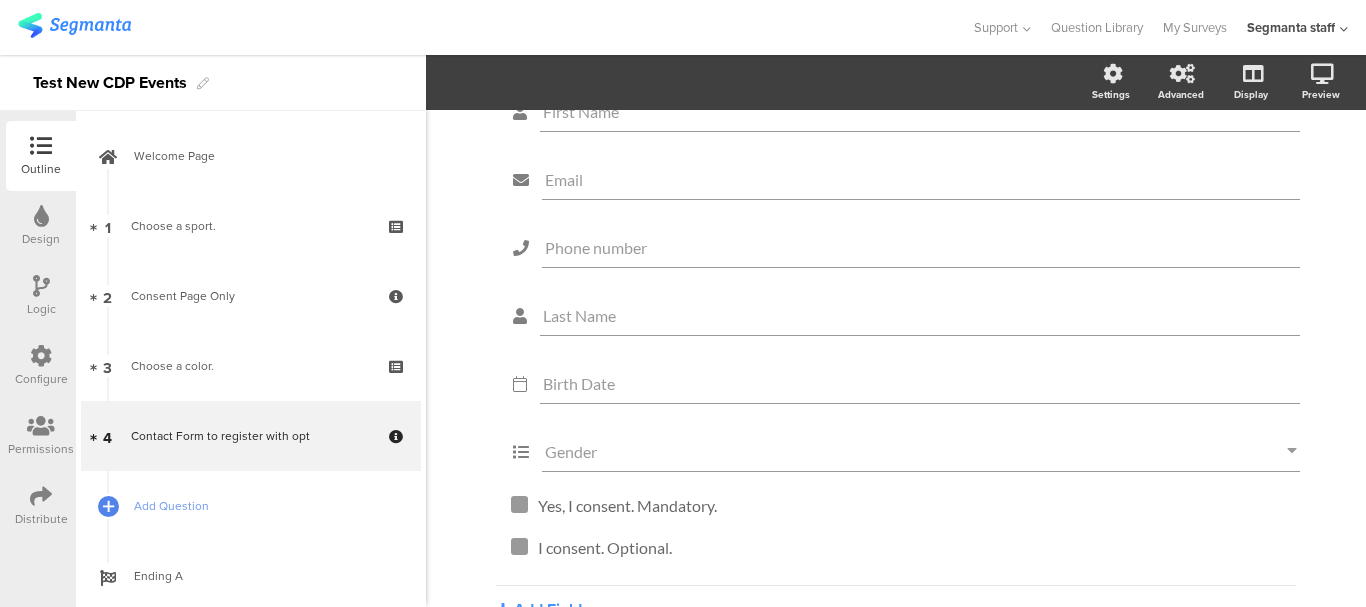 scroll, scrollTop: 300, scrollLeft: 0, axis: vertical 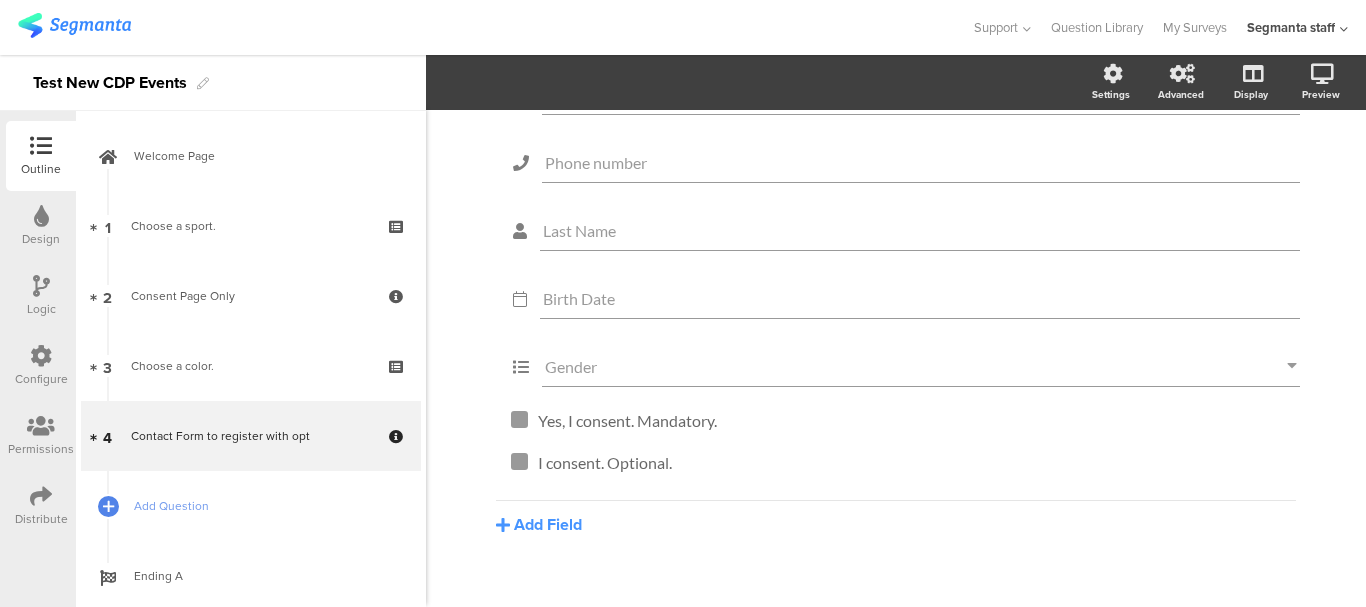click at bounding box center [41, 496] 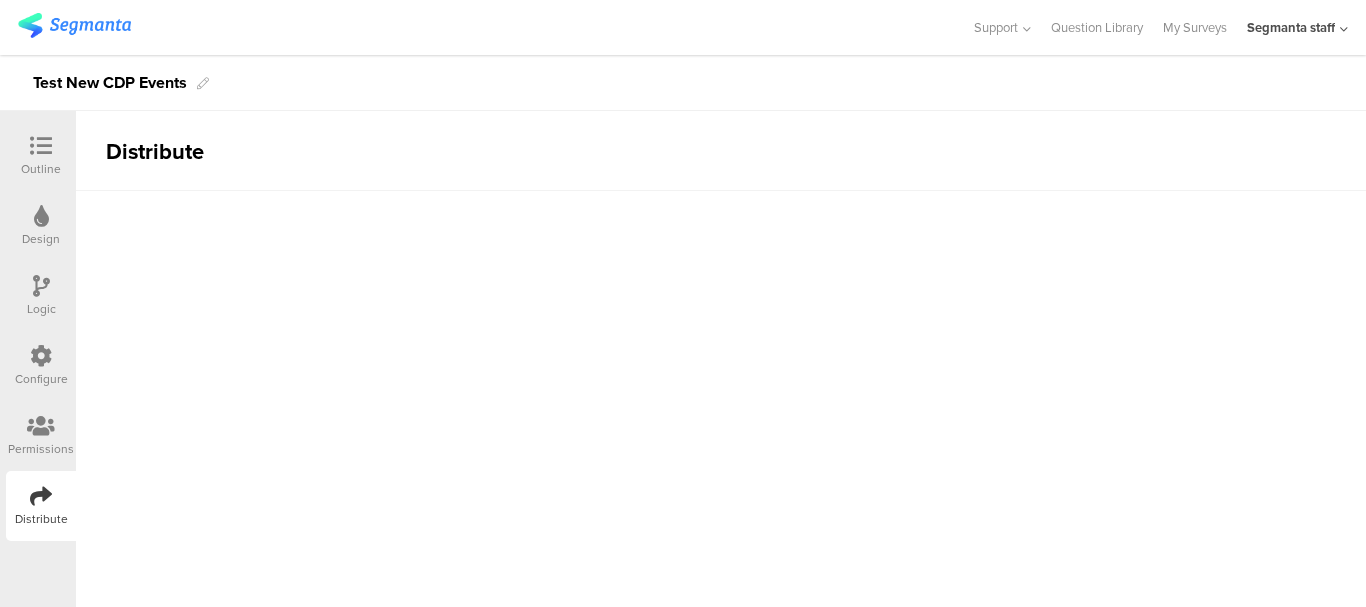 scroll, scrollTop: 0, scrollLeft: 0, axis: both 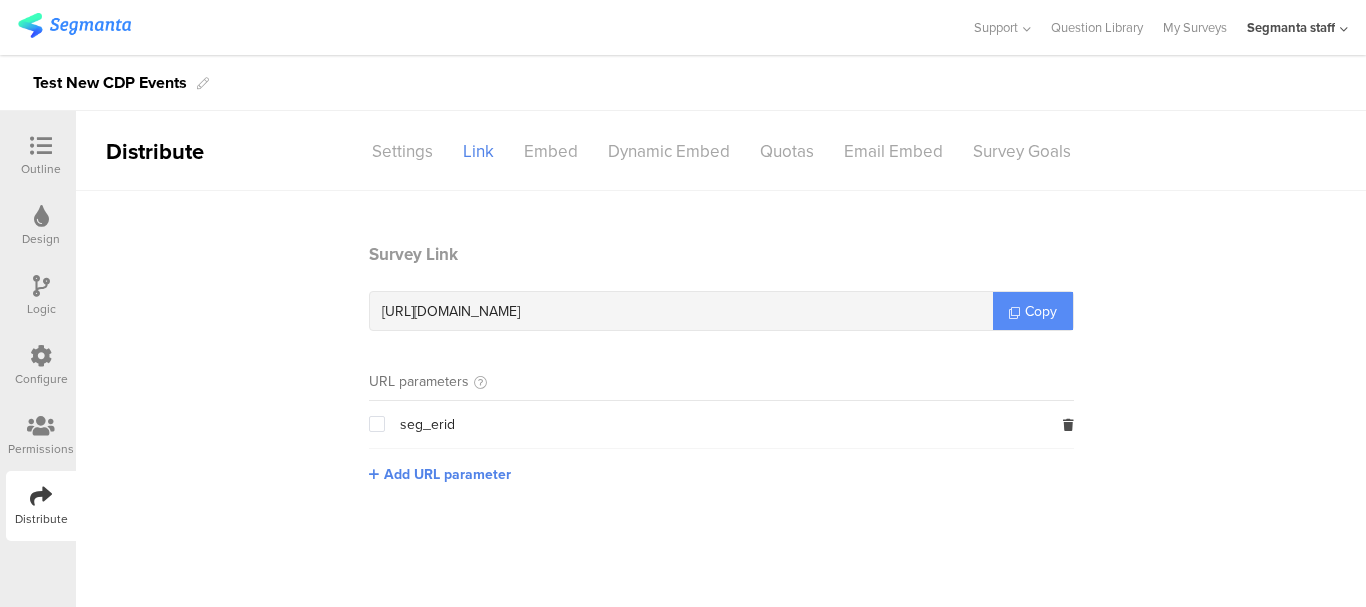 click on "Copy" at bounding box center (1041, 311) 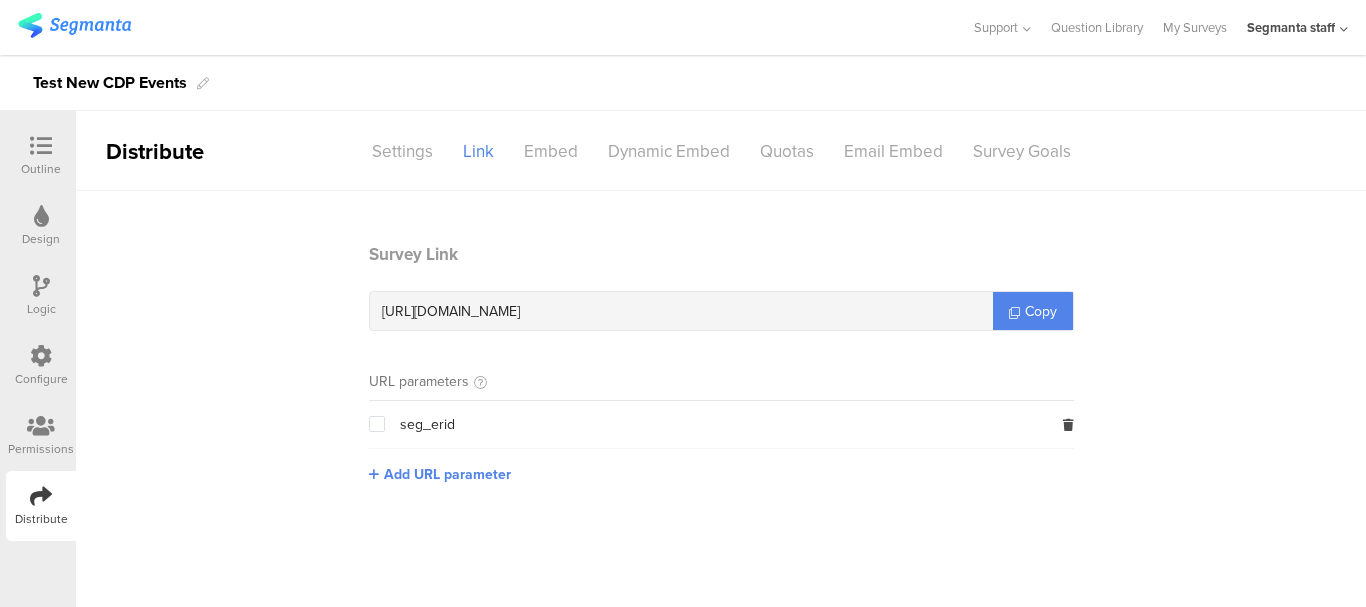 click on "Survey Link     https://surveys.segmanta.dev/fl913f     Copy     URL parameters           seg_erid           Add URL parameter" at bounding box center [721, 378] 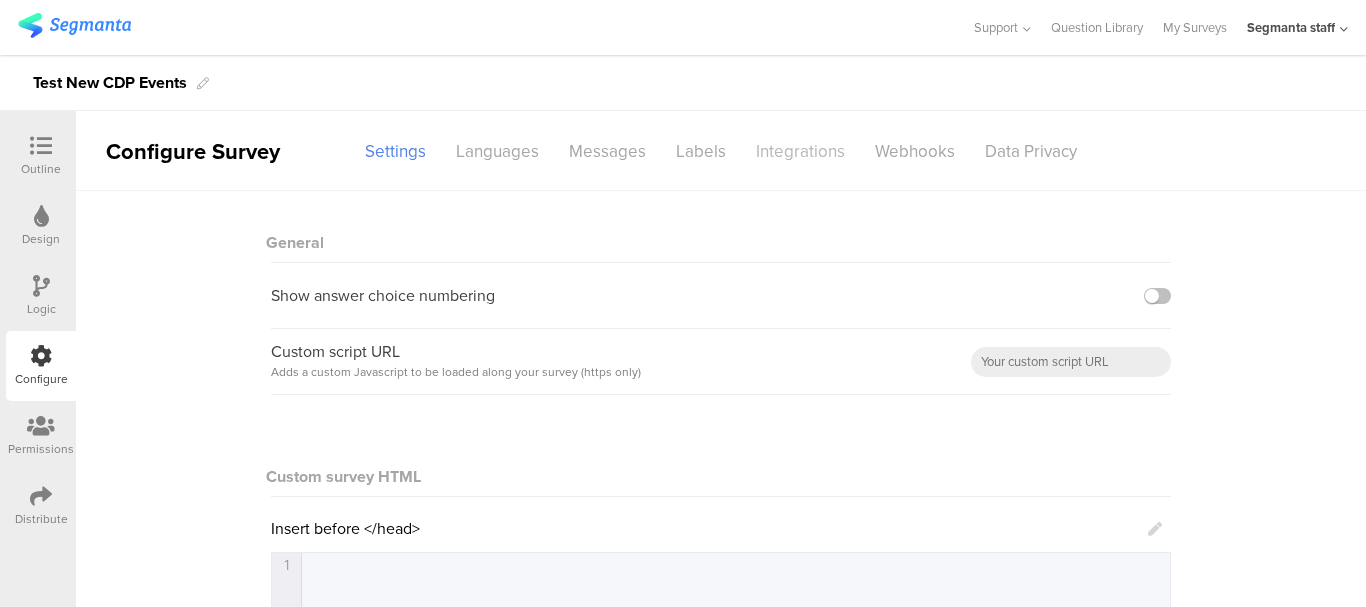 click on "Integrations" at bounding box center [800, 151] 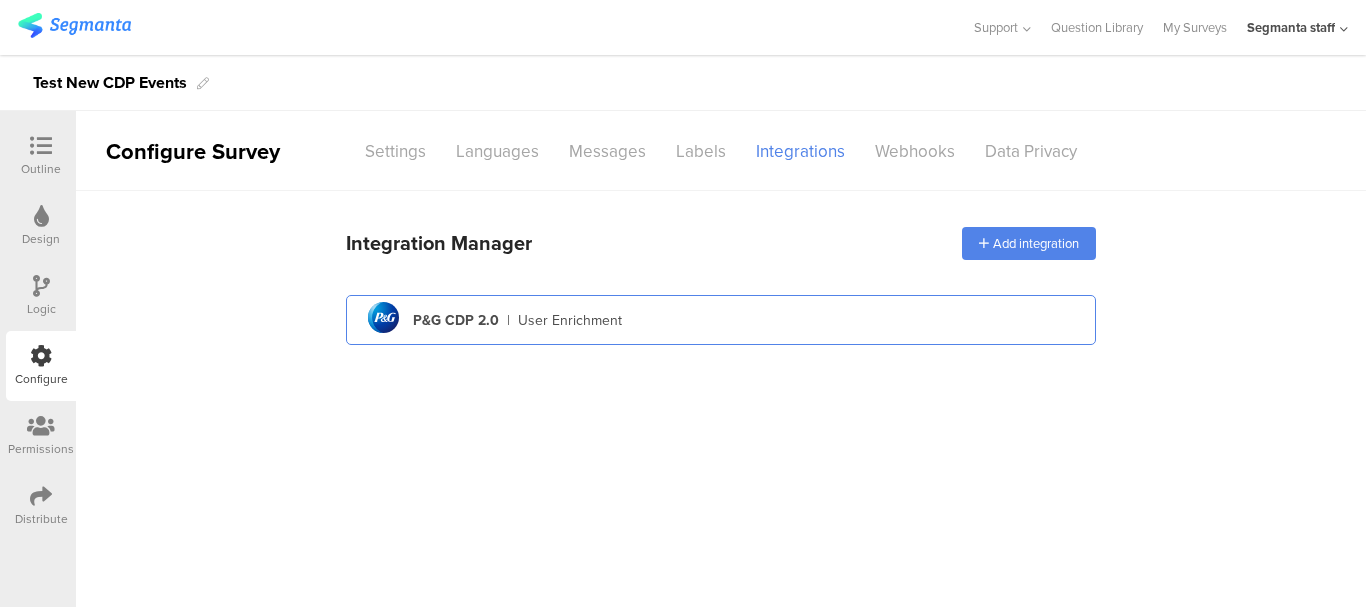 click on "User Enrichment" at bounding box center (570, 320) 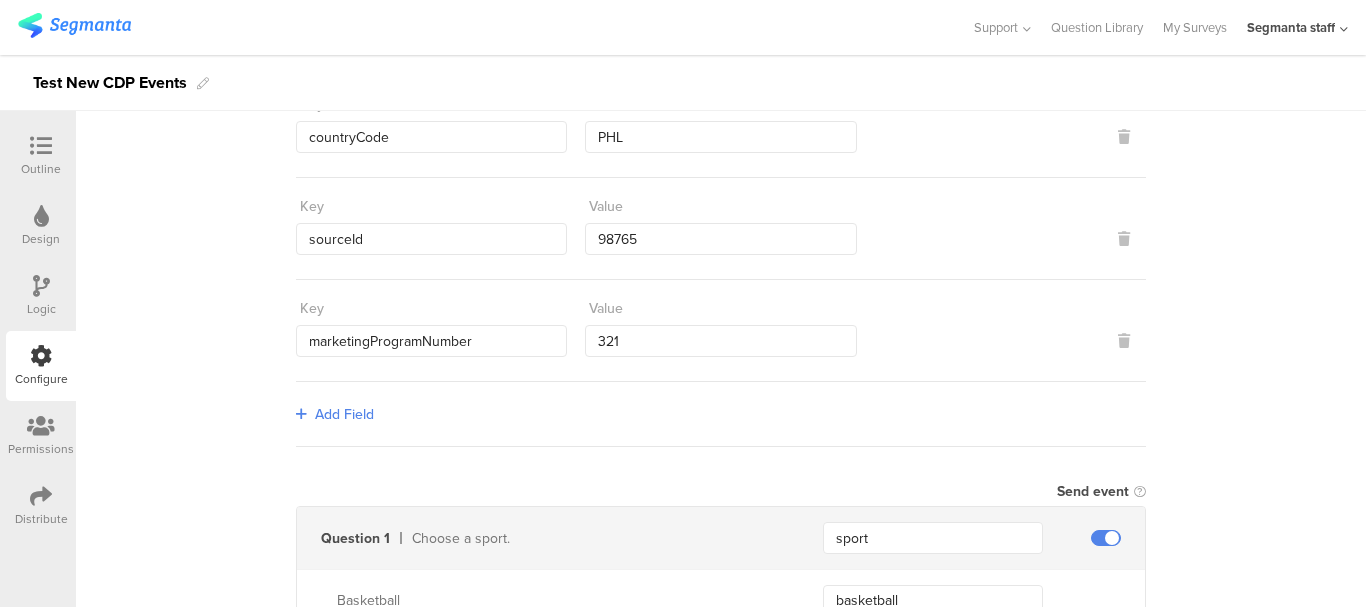 scroll, scrollTop: 200, scrollLeft: 0, axis: vertical 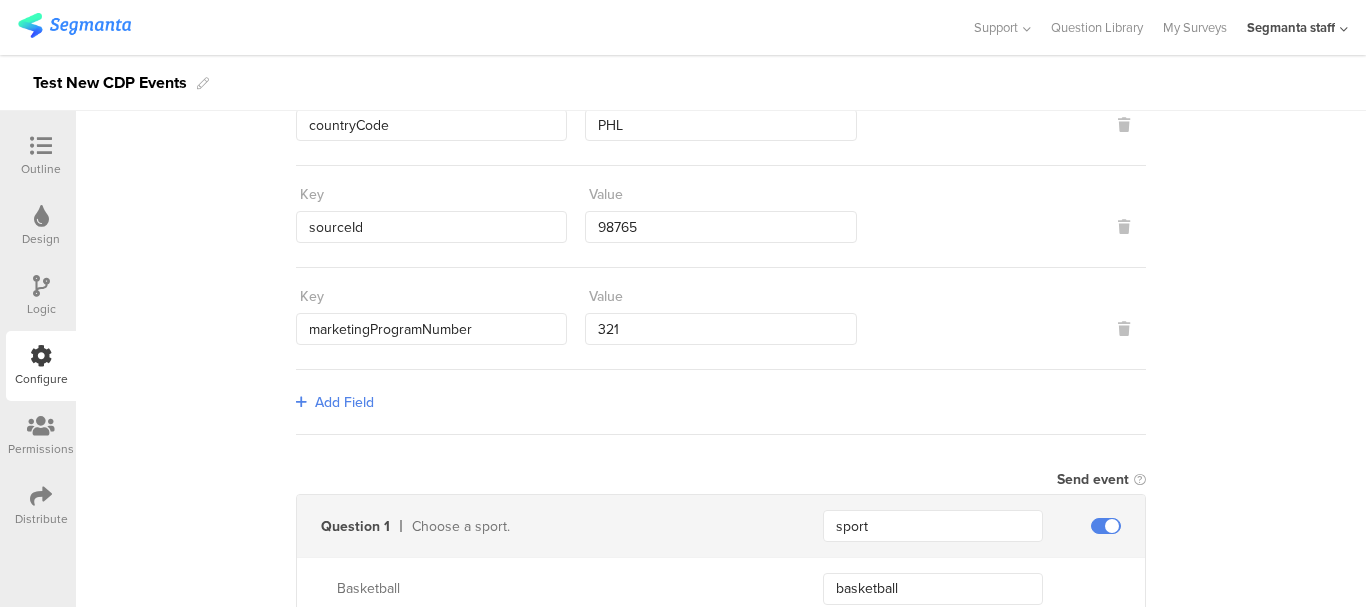 click on "Add Field" at bounding box center (344, 402) 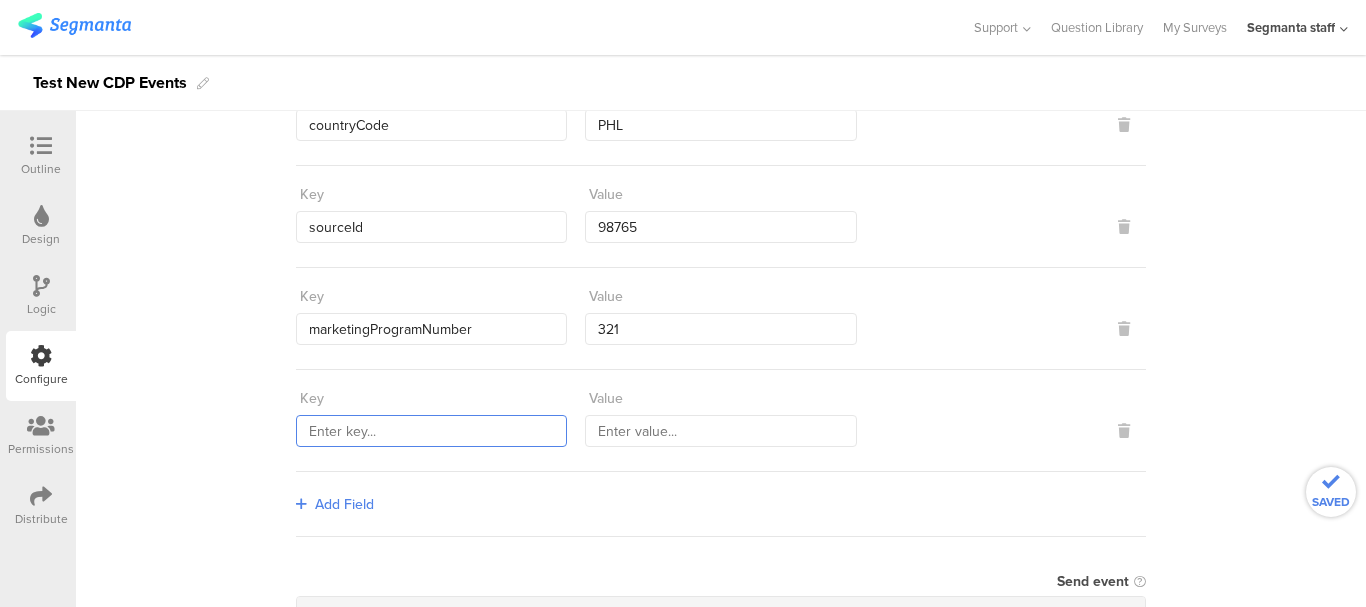 click at bounding box center [431, 431] 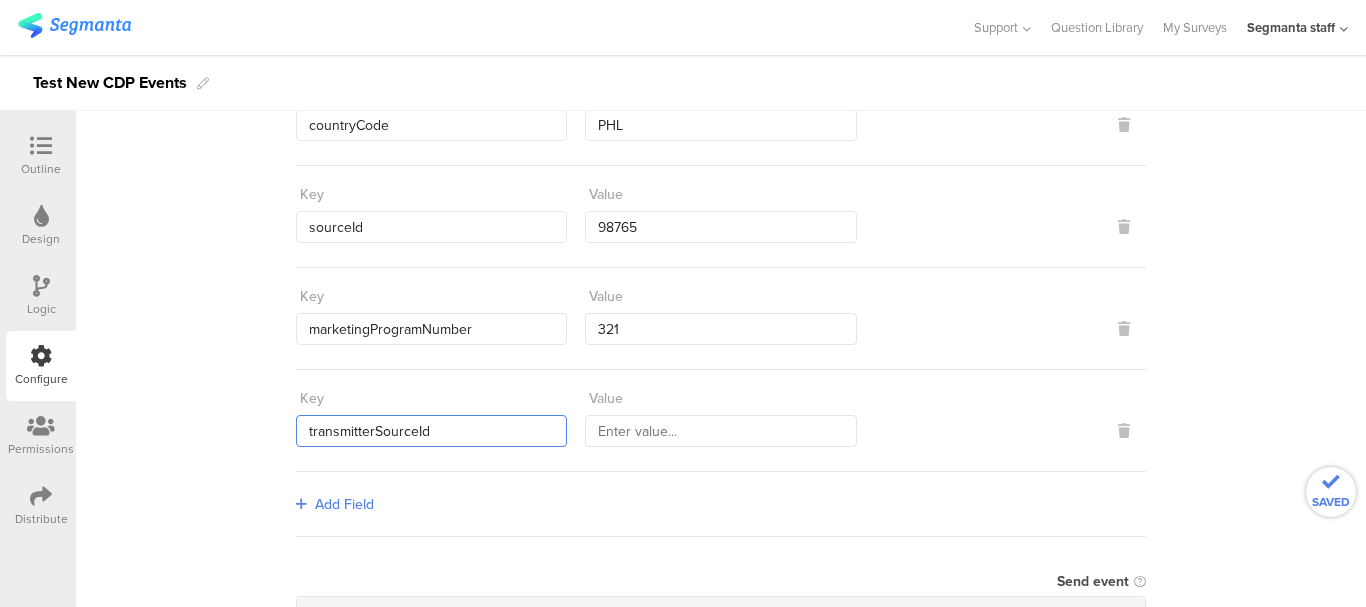 type on "transmitterSourceId" 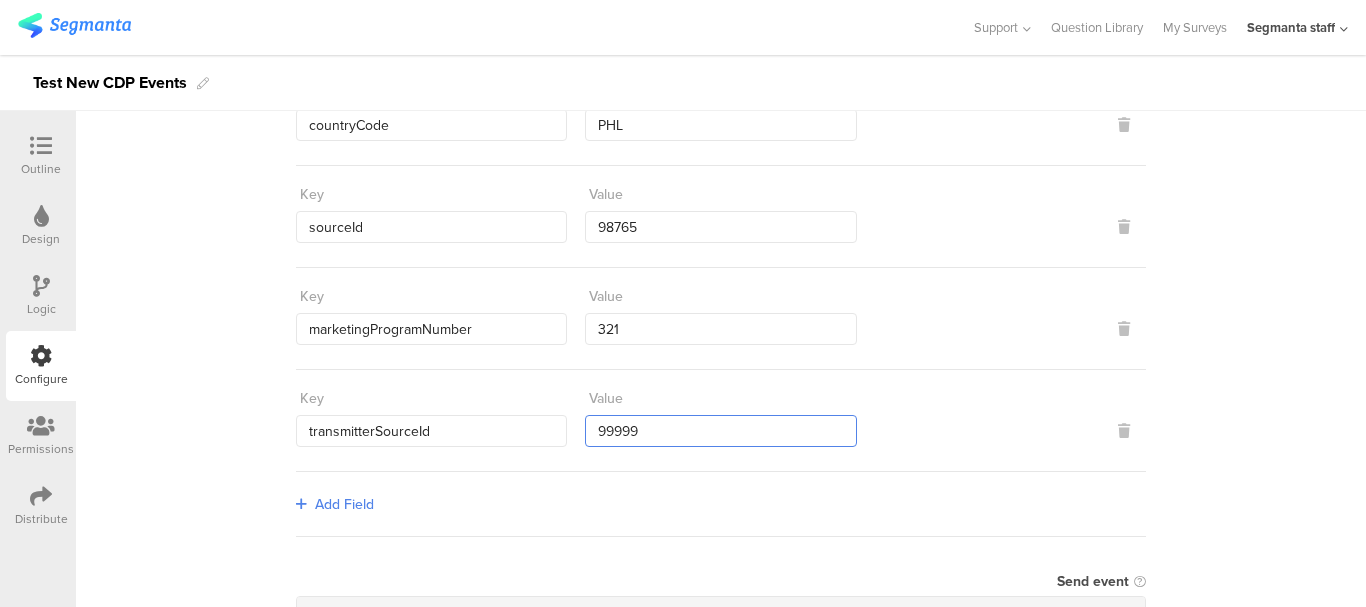 type on "99999" 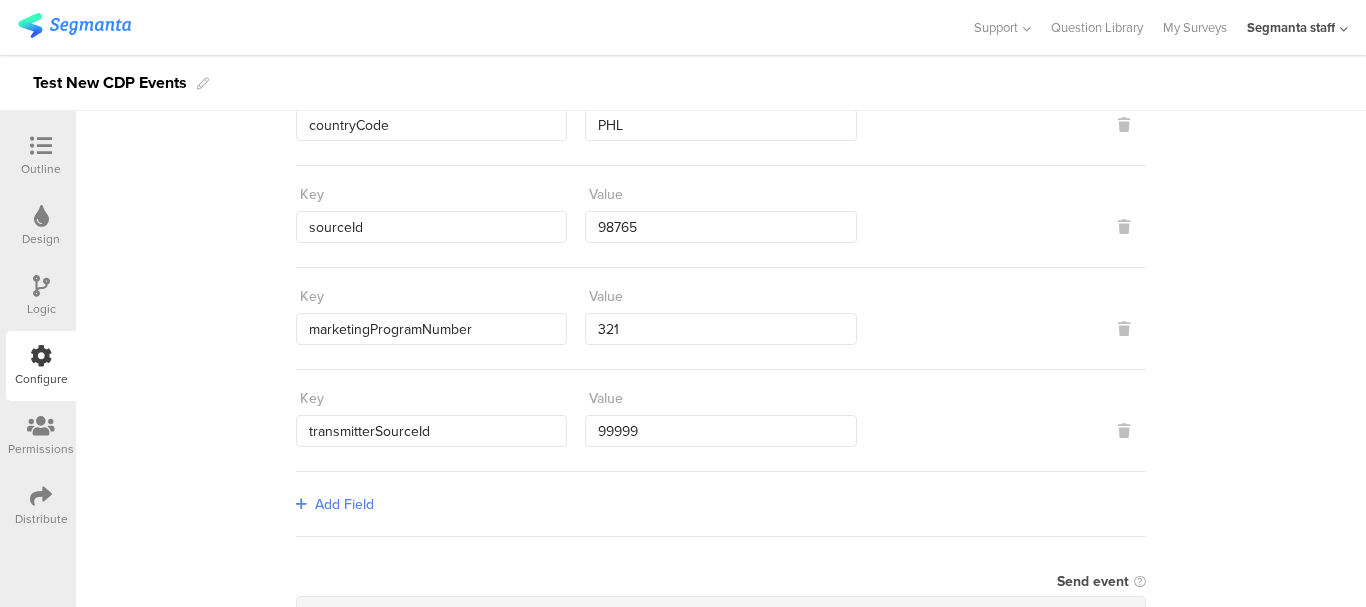 click on "Static traits
Key     countryCode           Value     PHL           Key     sourceId           Value     98765           Key     marketingProgramNumber           Value     321           Key     transmitterSourceId           Value     99999               Add Field    Send event         Question 1       Choose a sport.     sport               Basketball     basketball       Volleyball     volleyball Question 2       Consent Page Only           Question 2.a       Yes, I consent! Optin Consent Text in Consent Page Only.     optText     optId   321_98   channelIndicator   E     + Add payload param   Question 3       Choose a color.                   Yellow           Blue     Question 4       Contact Form to register with opt           Question 4.a       First Name     firstName       + Add payload param   Question 4.b       Email     email     emailContactPointCategoryCode   EP   emailValidContactPointIndicator   Y     + Add payload param   Question 4.c       Phone number     phoneNumber       PH     PB" at bounding box center (721, 1585) 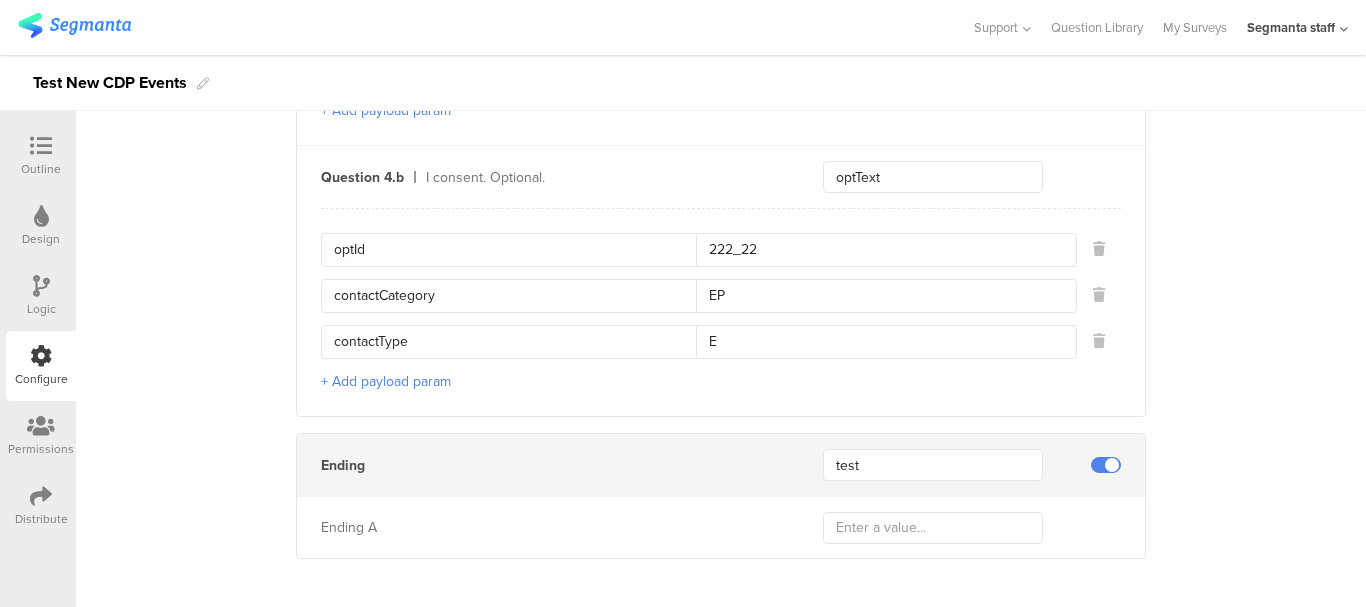 scroll, scrollTop: 2809, scrollLeft: 0, axis: vertical 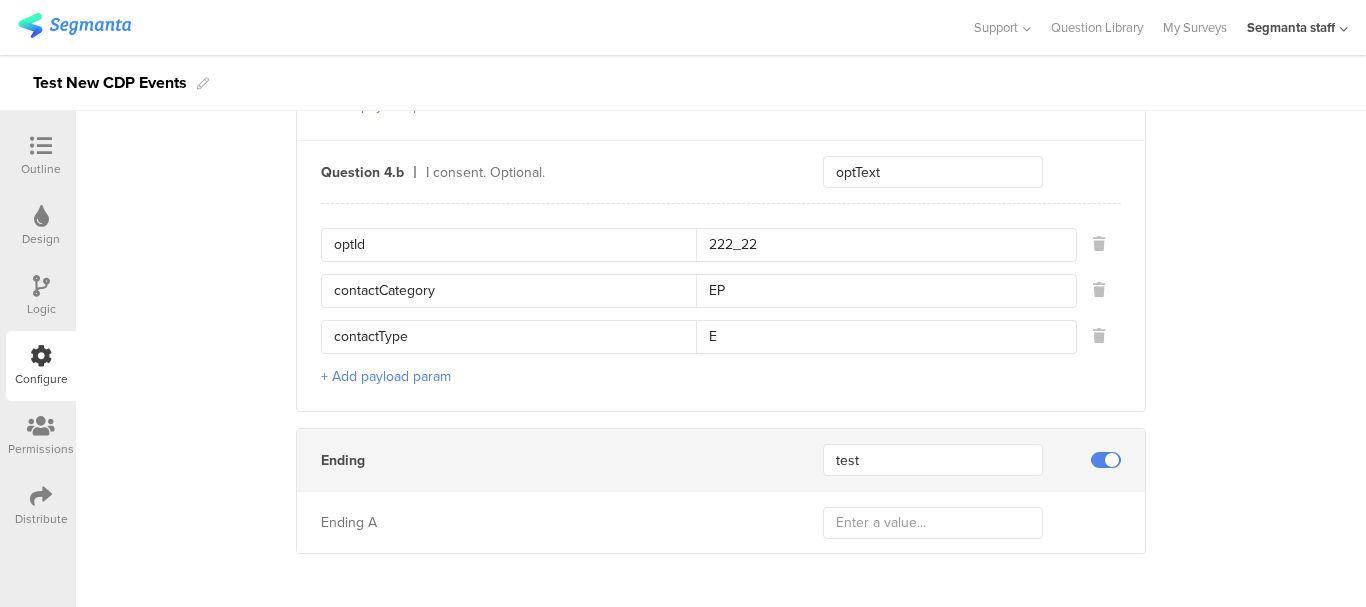 click on "Distribute" at bounding box center [41, 506] 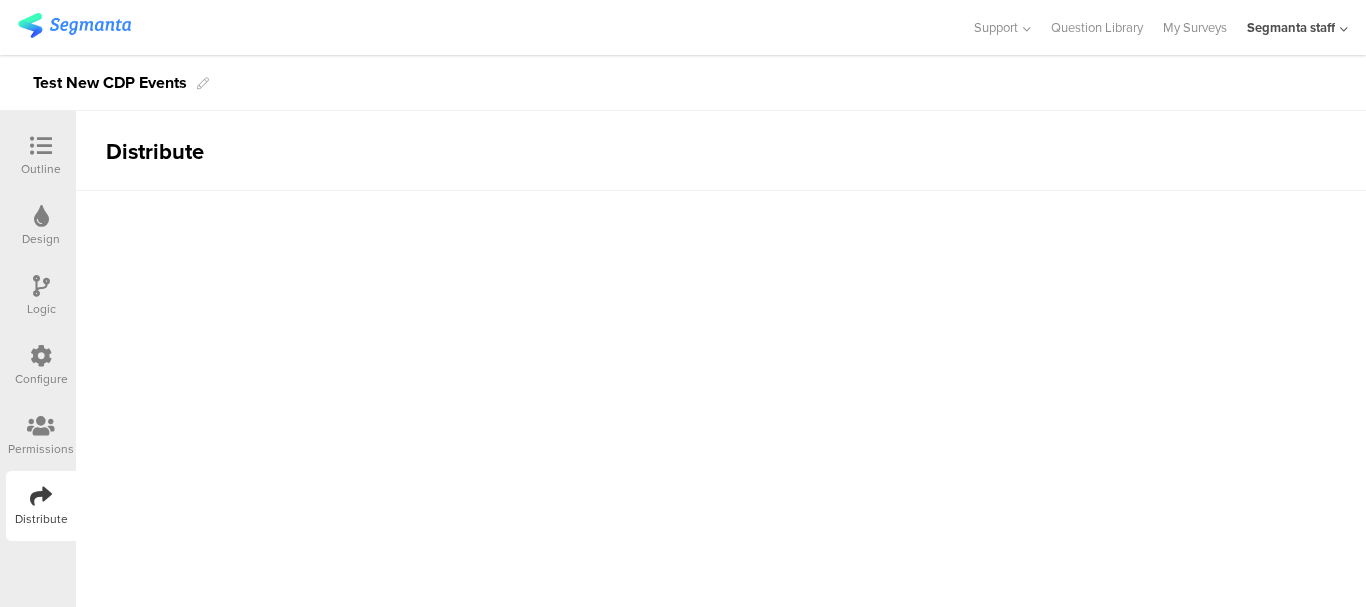 scroll, scrollTop: 0, scrollLeft: 0, axis: both 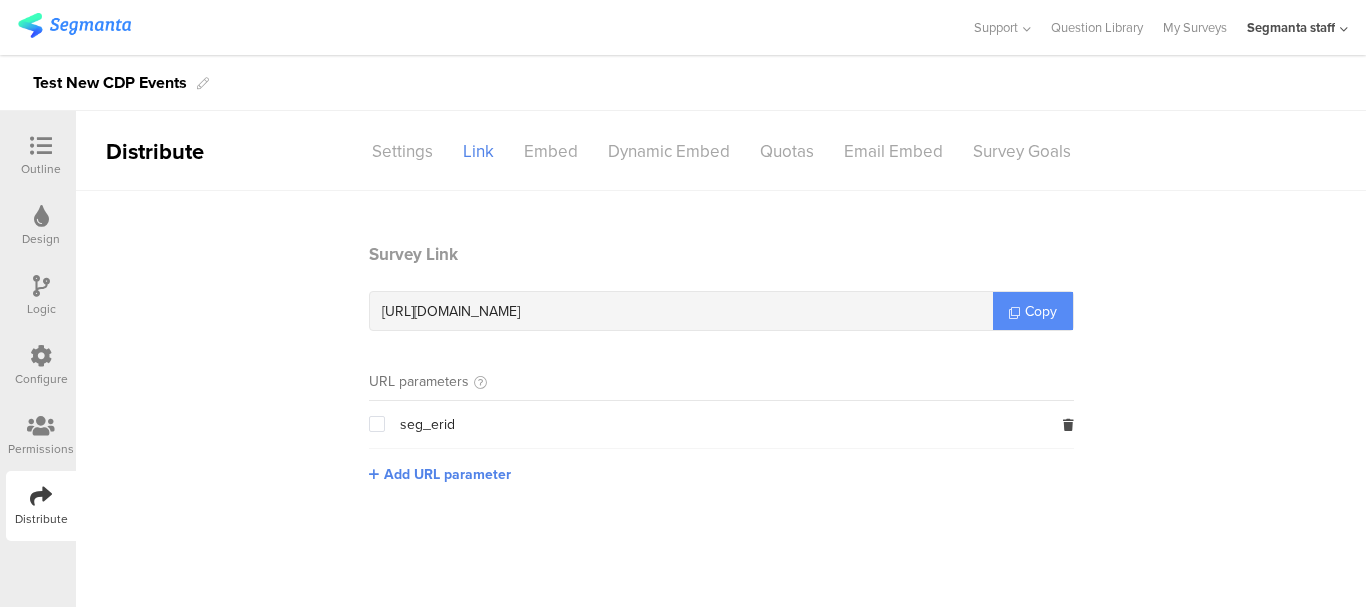 click on "Copy" at bounding box center (1041, 311) 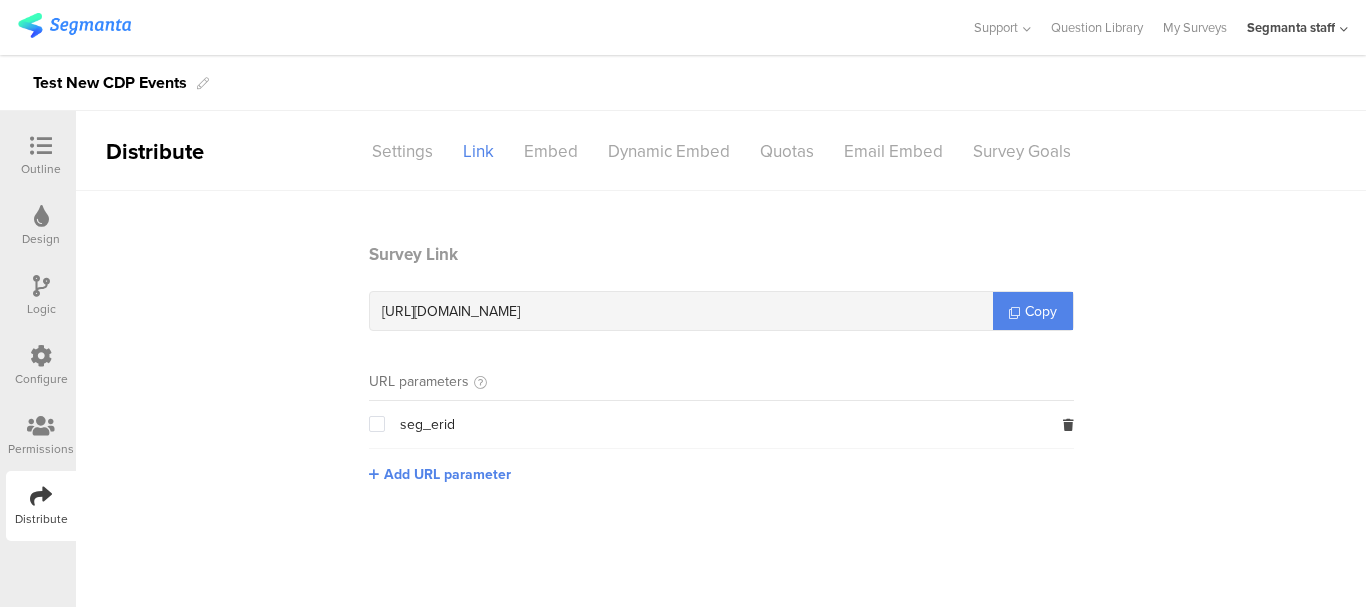 click on "Survey Link     https://surveys.segmanta.dev/fl913f     Copy     URL parameters           seg_erid           Add URL parameter" at bounding box center [721, 378] 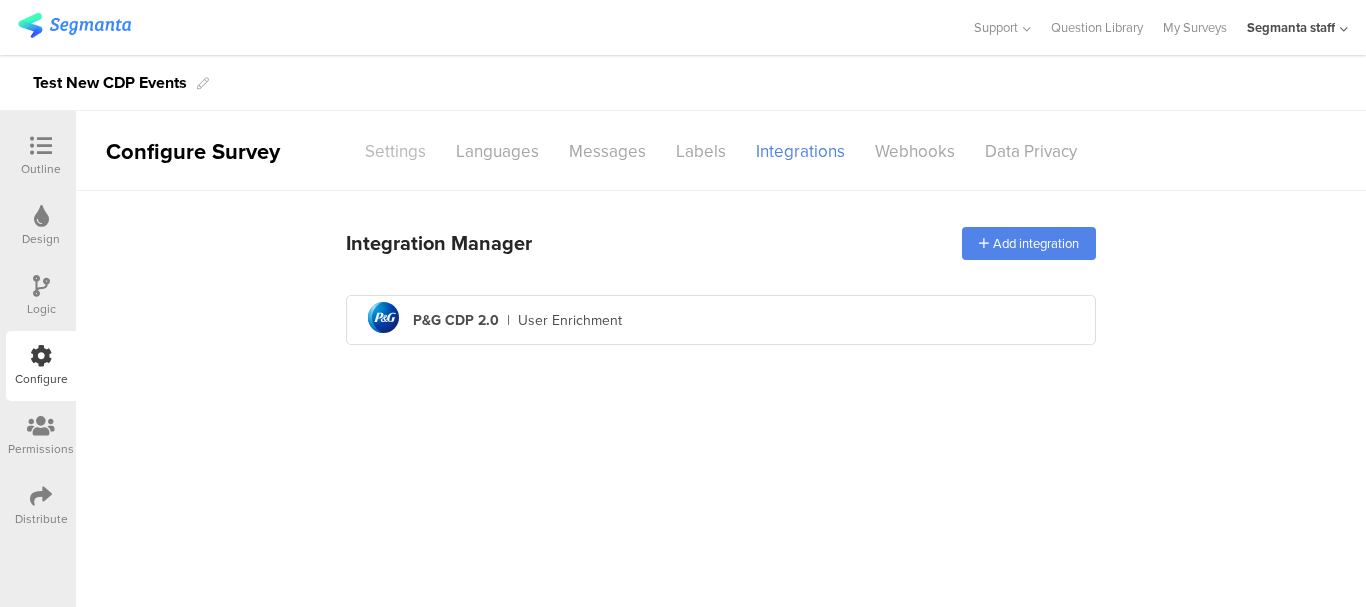 click on "Settings" at bounding box center (395, 151) 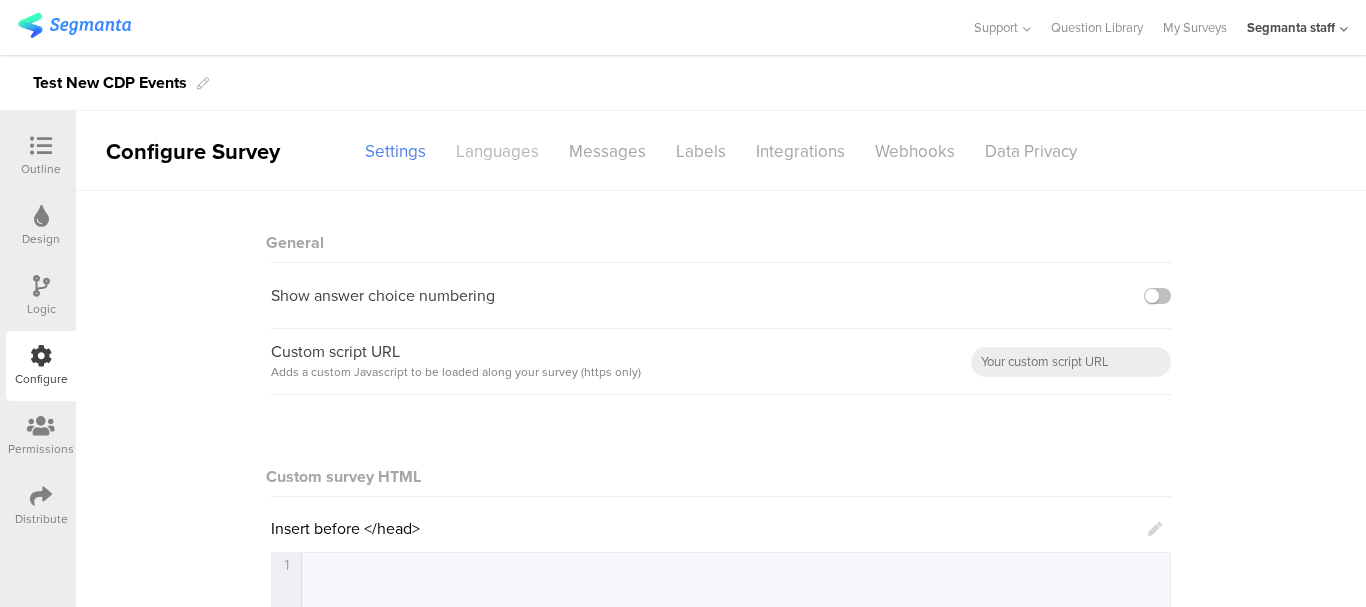 click on "Languages" at bounding box center [497, 151] 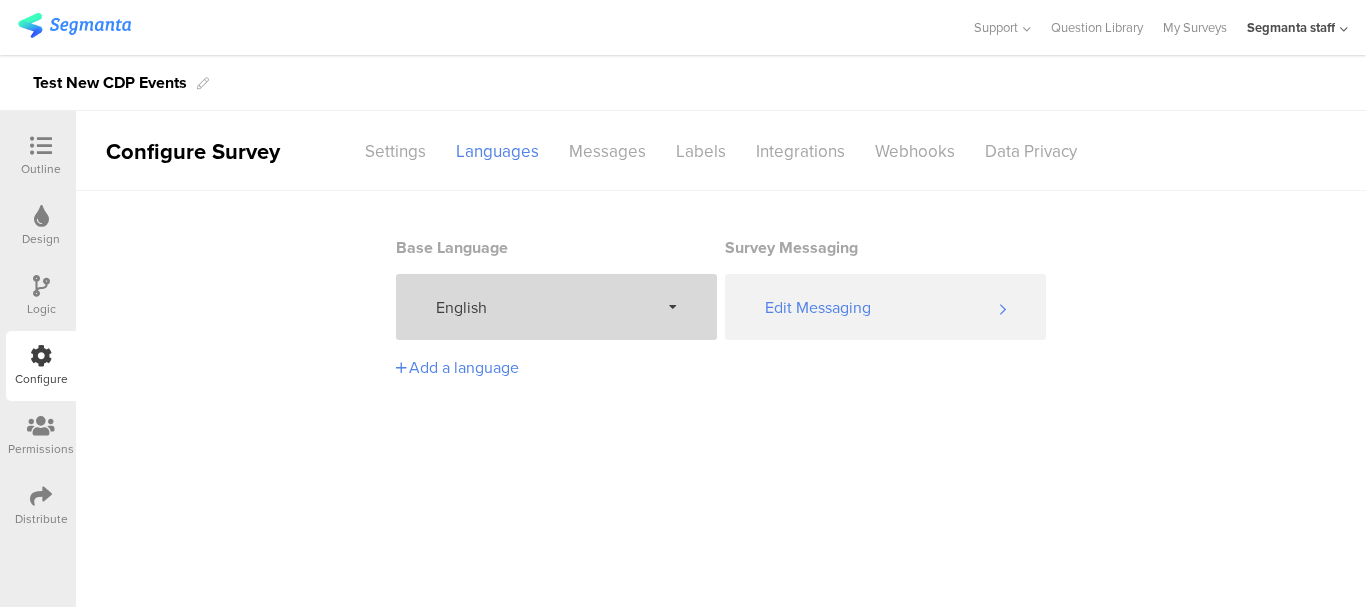 click on "English" at bounding box center (547, 307) 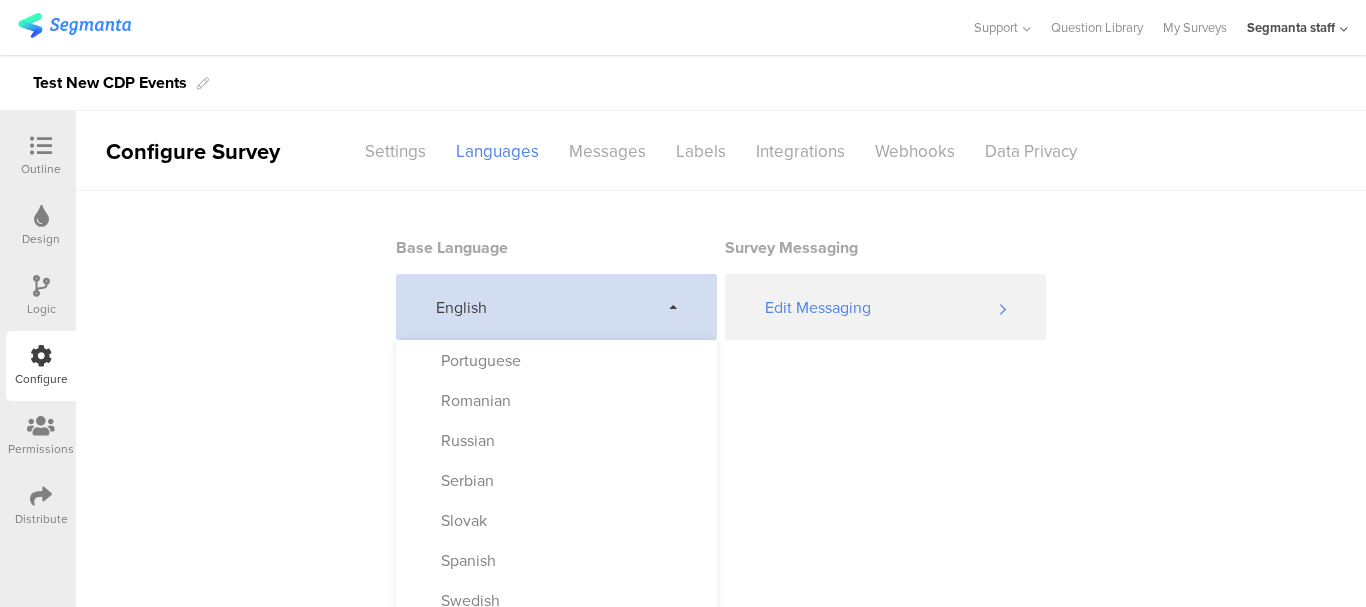 scroll, scrollTop: 1050, scrollLeft: 0, axis: vertical 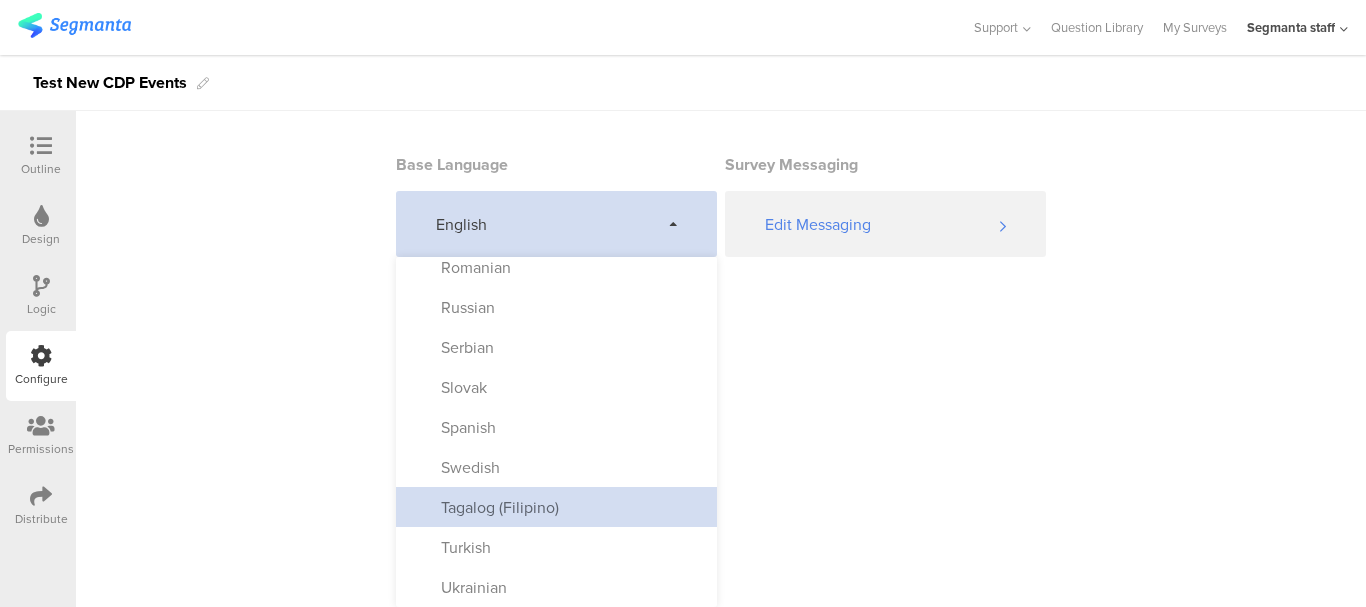 click on "Tagalog (Filipino)" at bounding box center [490, 507] 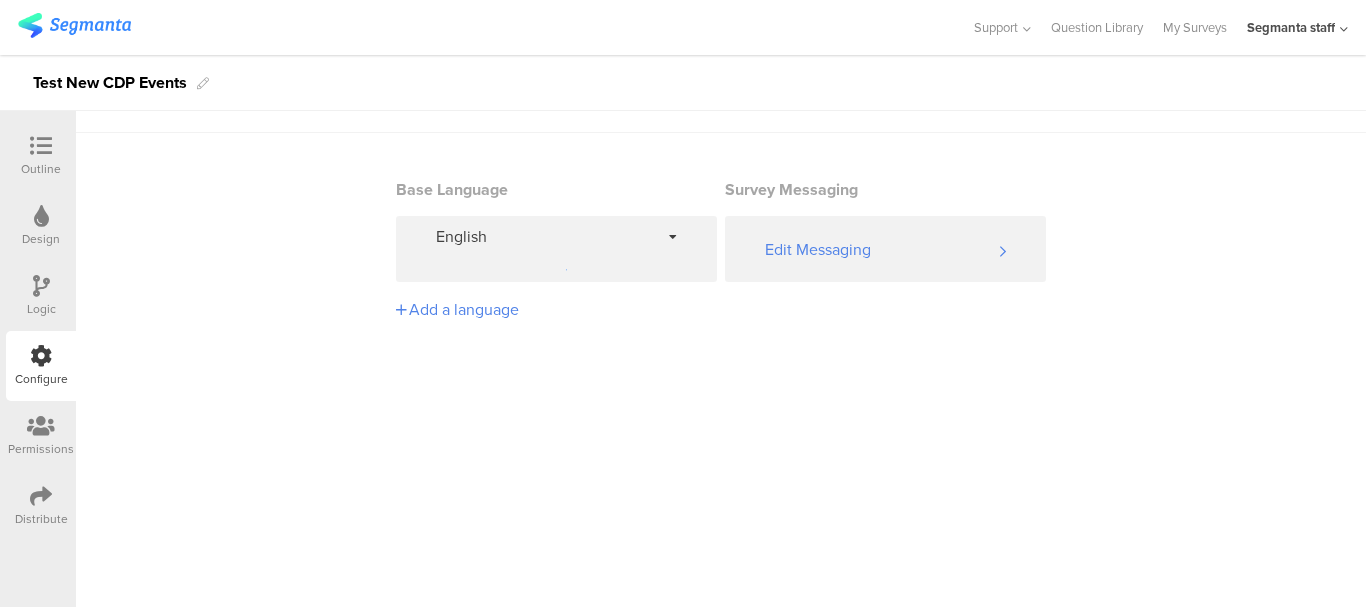 scroll, scrollTop: 0, scrollLeft: 0, axis: both 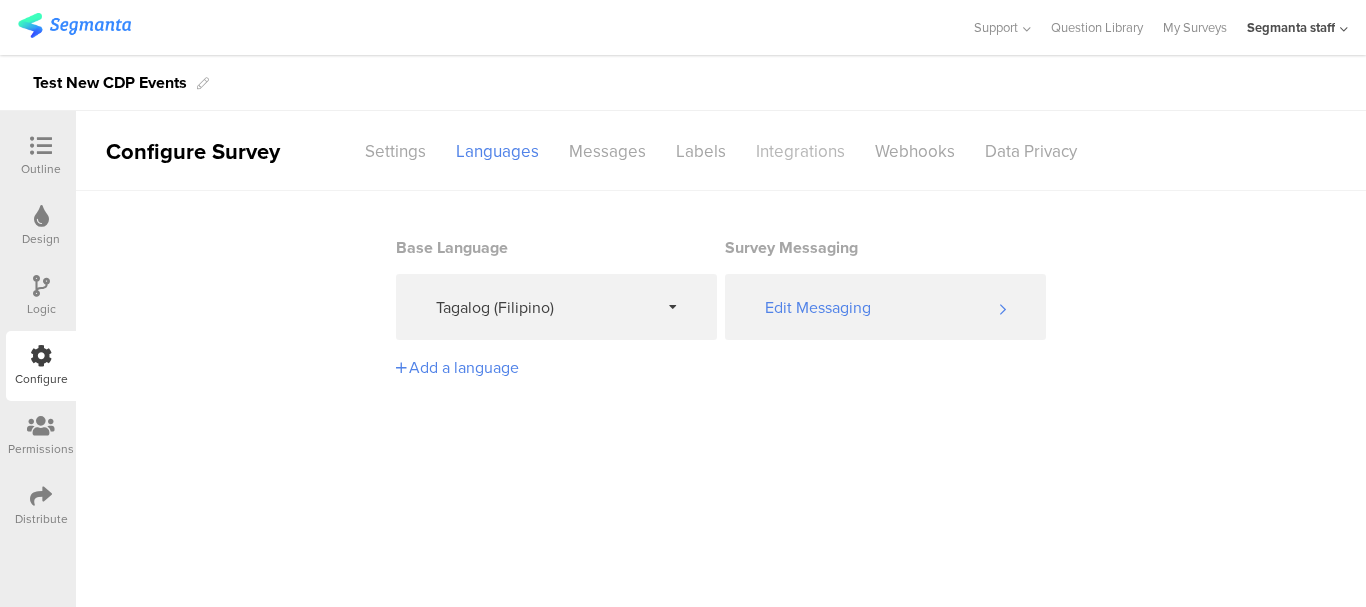 click on "Integrations" at bounding box center [800, 151] 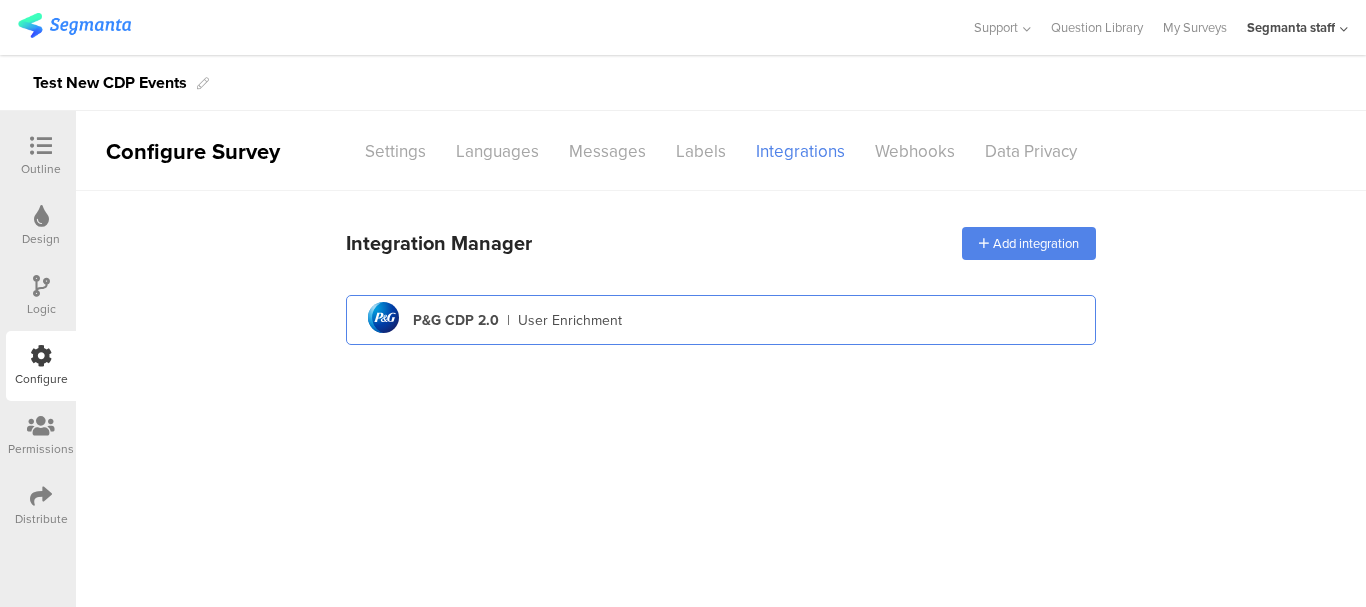 click on "User Enrichment" at bounding box center [570, 320] 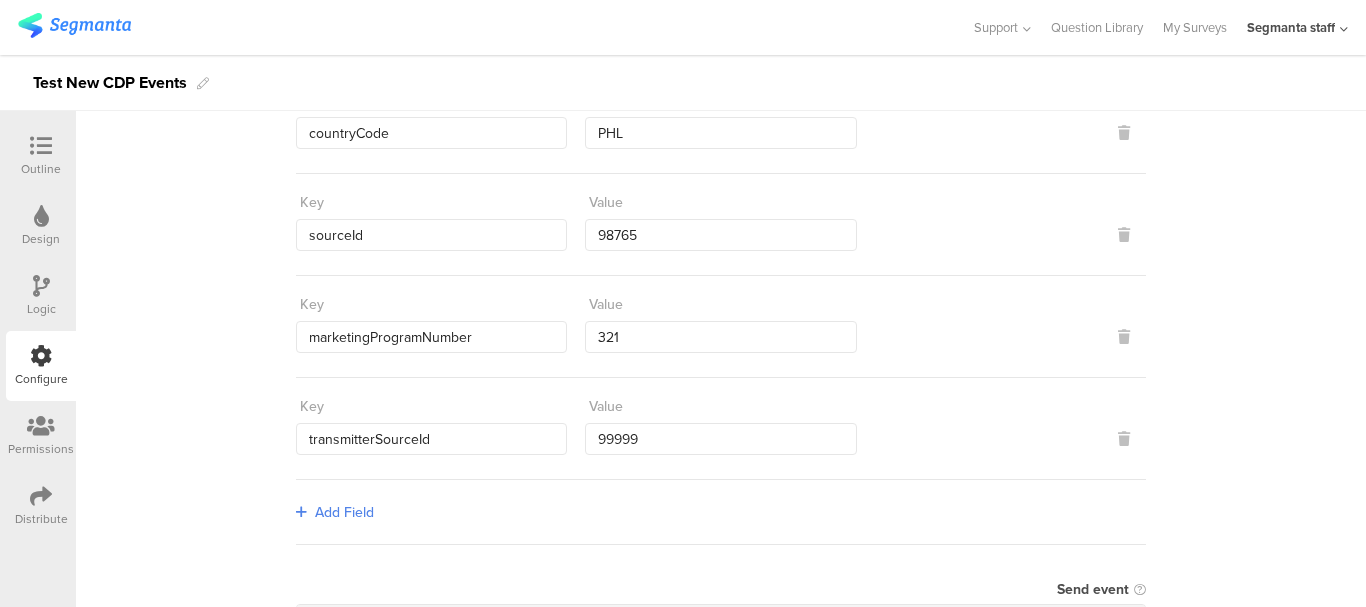 scroll, scrollTop: 200, scrollLeft: 0, axis: vertical 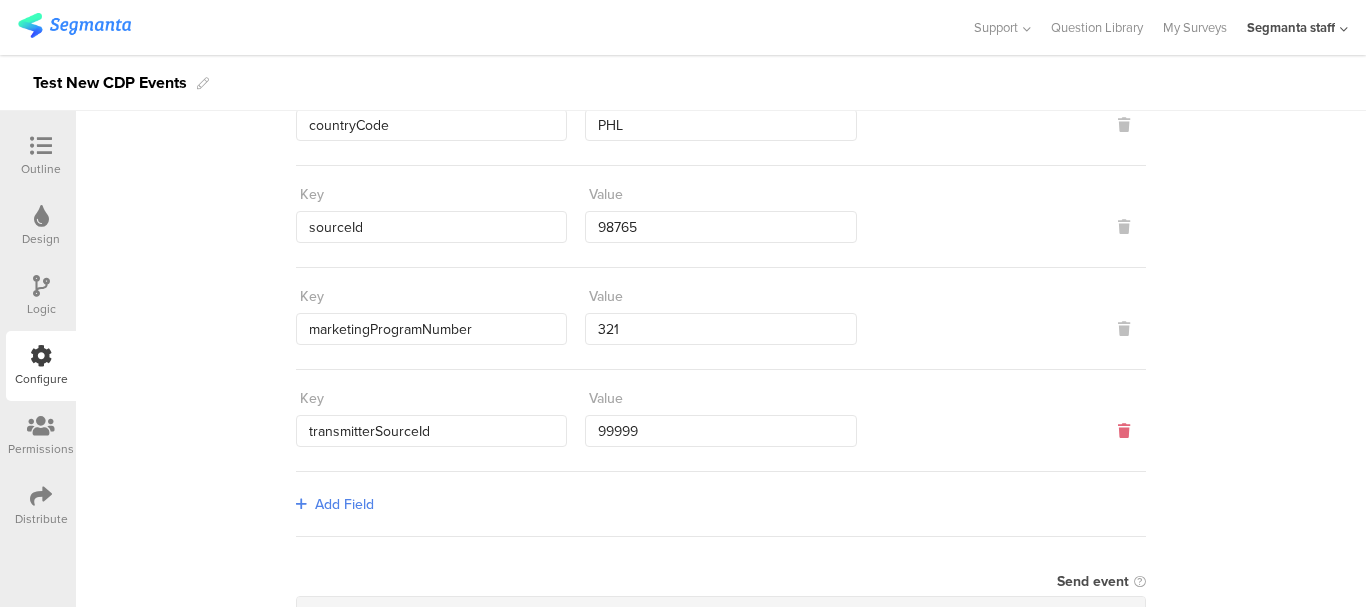 click at bounding box center (1124, 431) 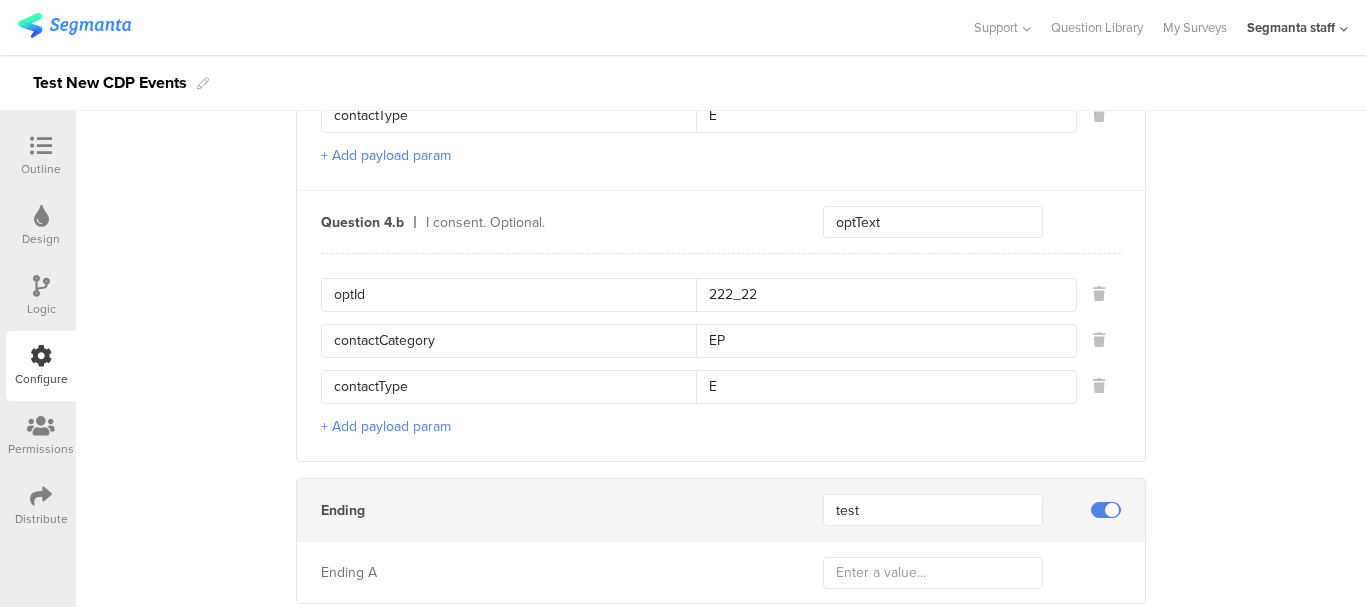 scroll, scrollTop: 2708, scrollLeft: 0, axis: vertical 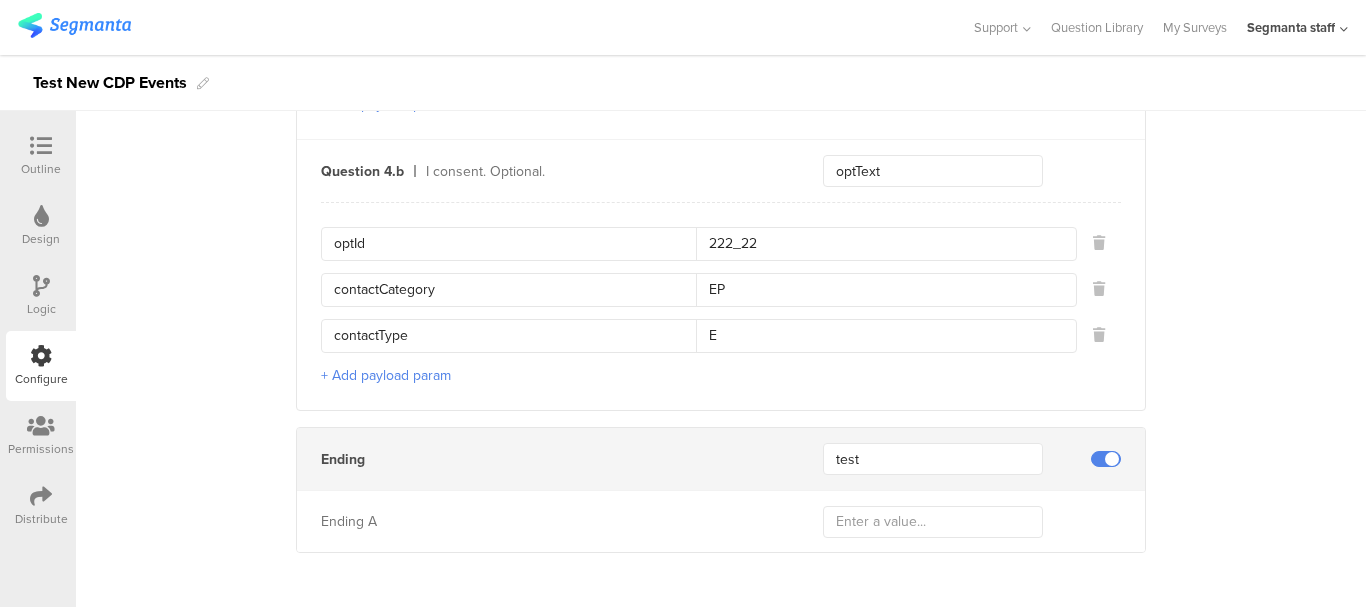 click on "Distribute" at bounding box center (41, 506) 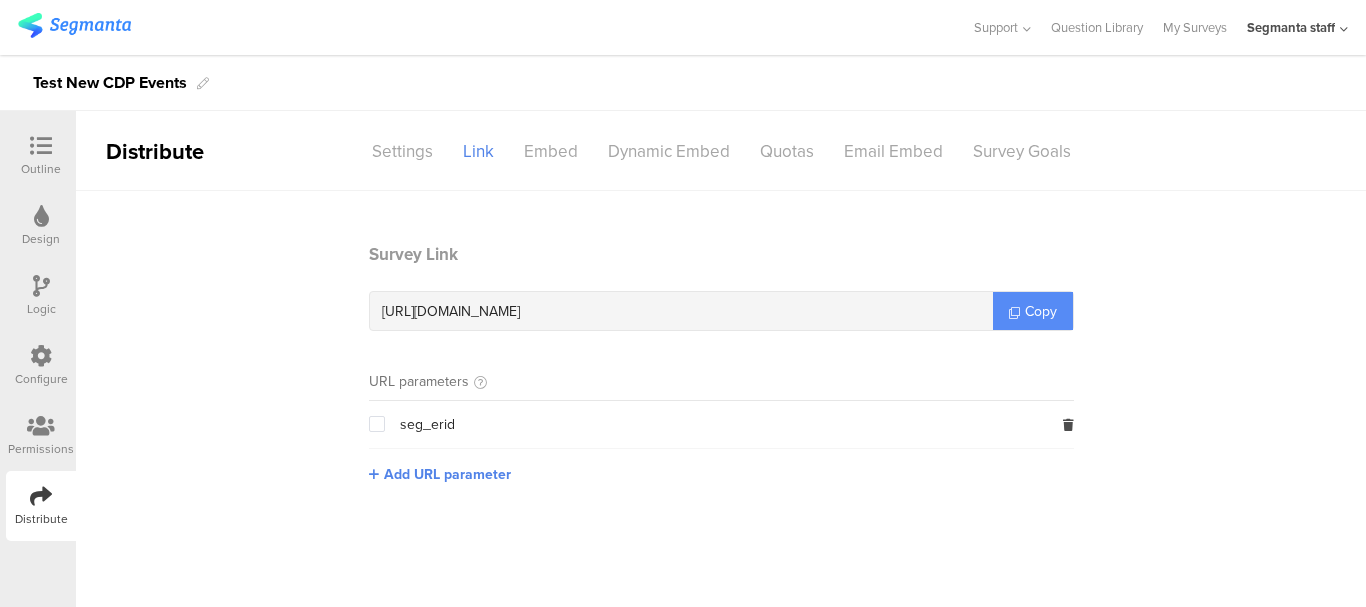 click on "Copy" at bounding box center (1041, 311) 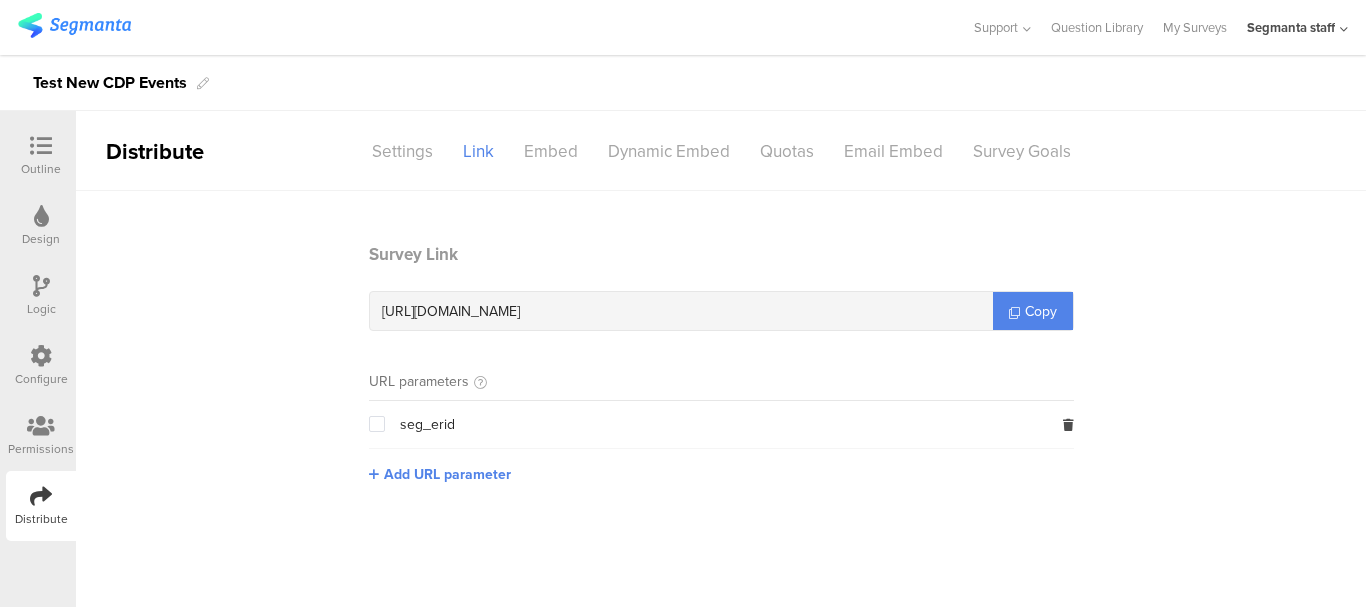 click at bounding box center (485, 27) 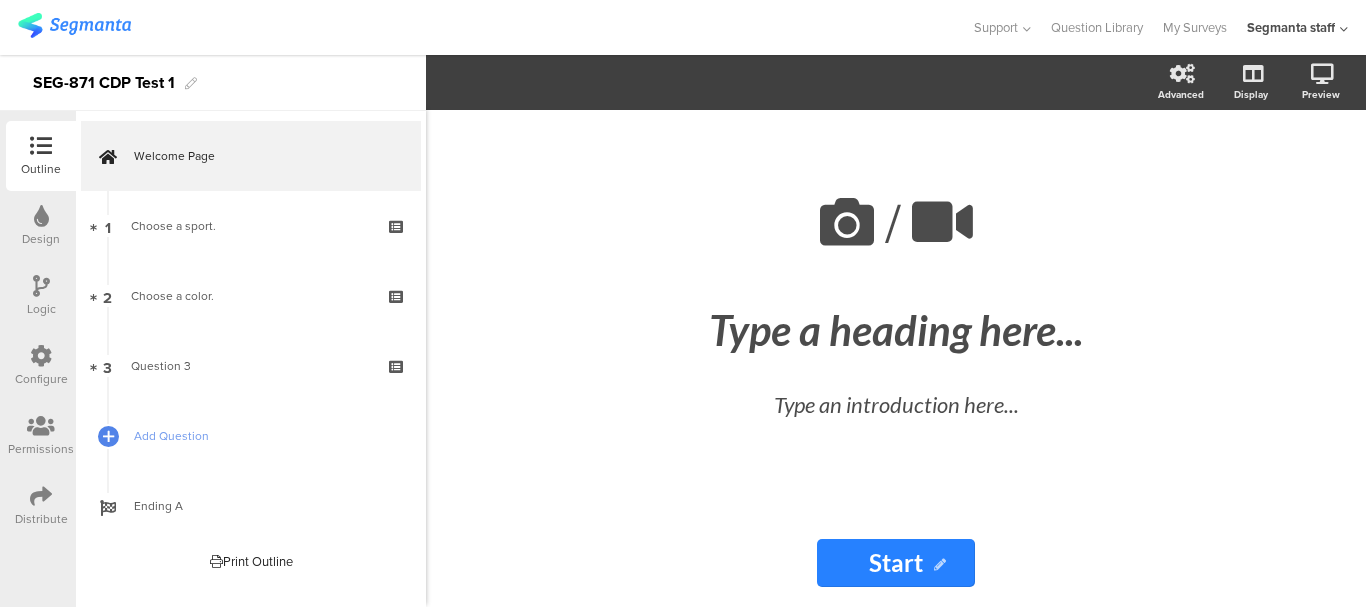 scroll, scrollTop: 0, scrollLeft: 0, axis: both 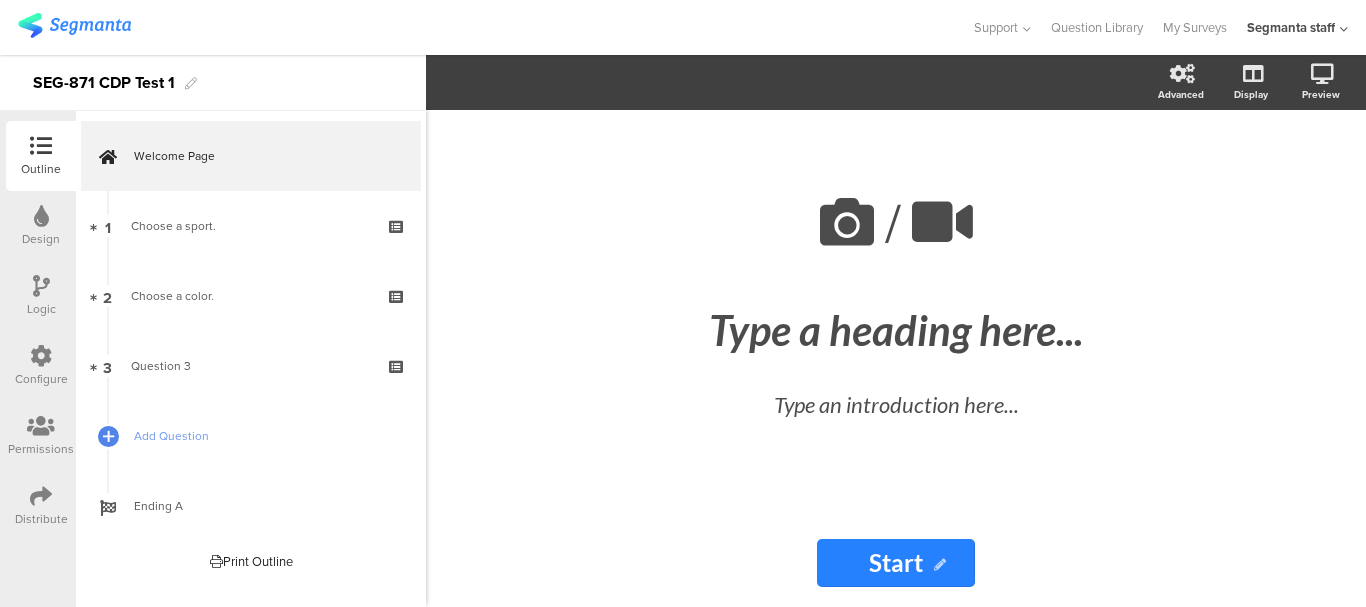 click on "Configure" at bounding box center [41, 366] 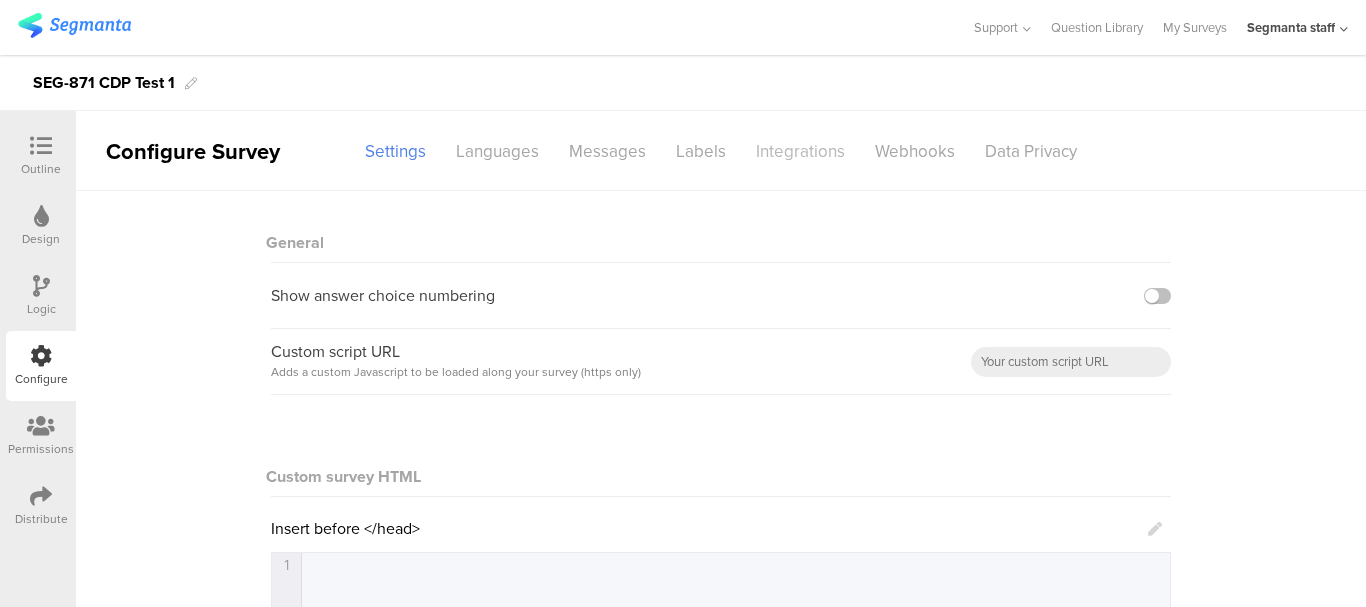 click on "Integrations" at bounding box center [800, 151] 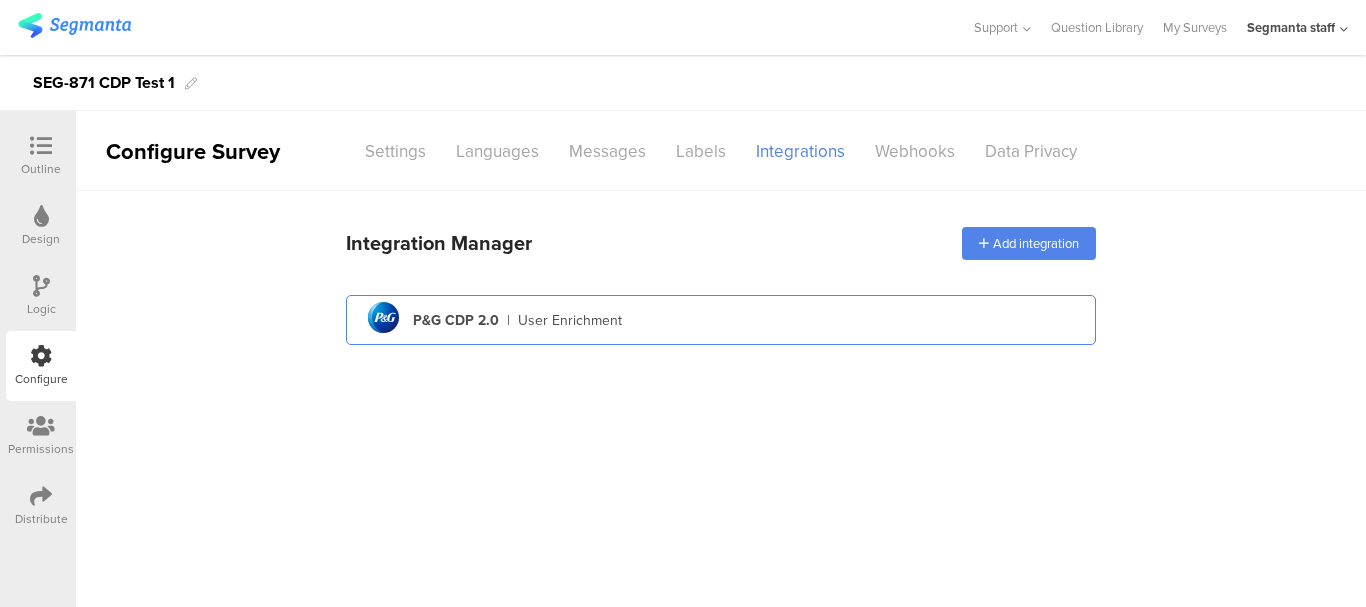 click on "pg logo                                                                         P&G CDP 2.0   |   User Enrichment" at bounding box center (721, 320) 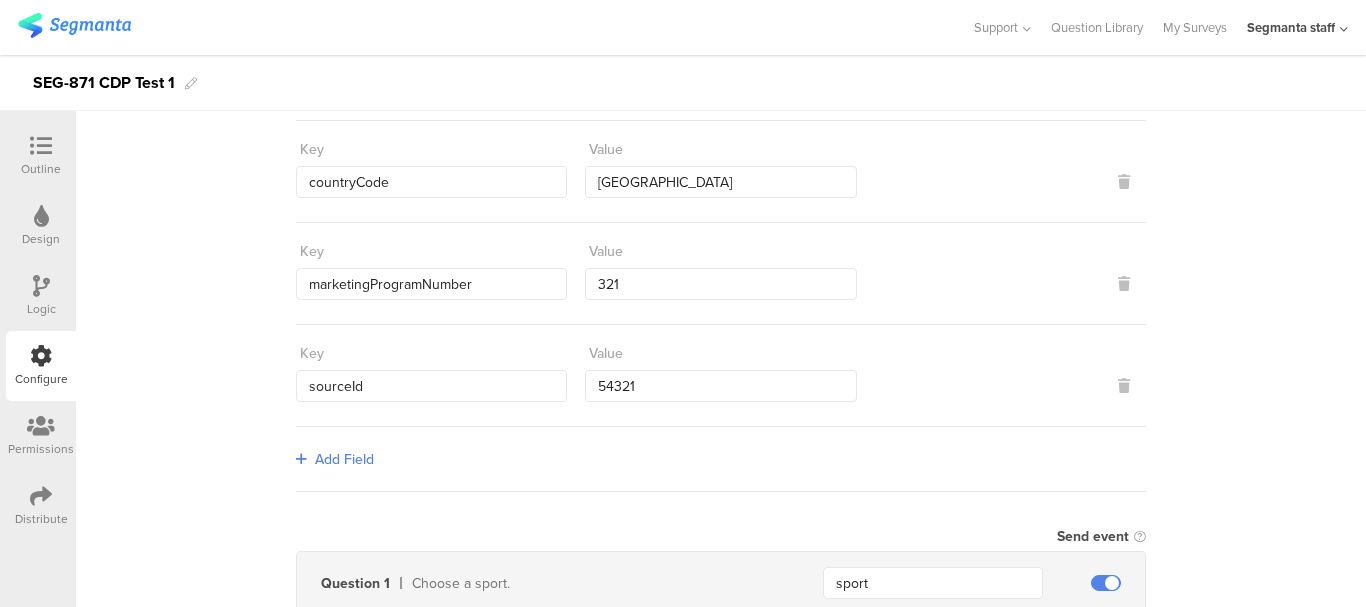 scroll, scrollTop: 200, scrollLeft: 0, axis: vertical 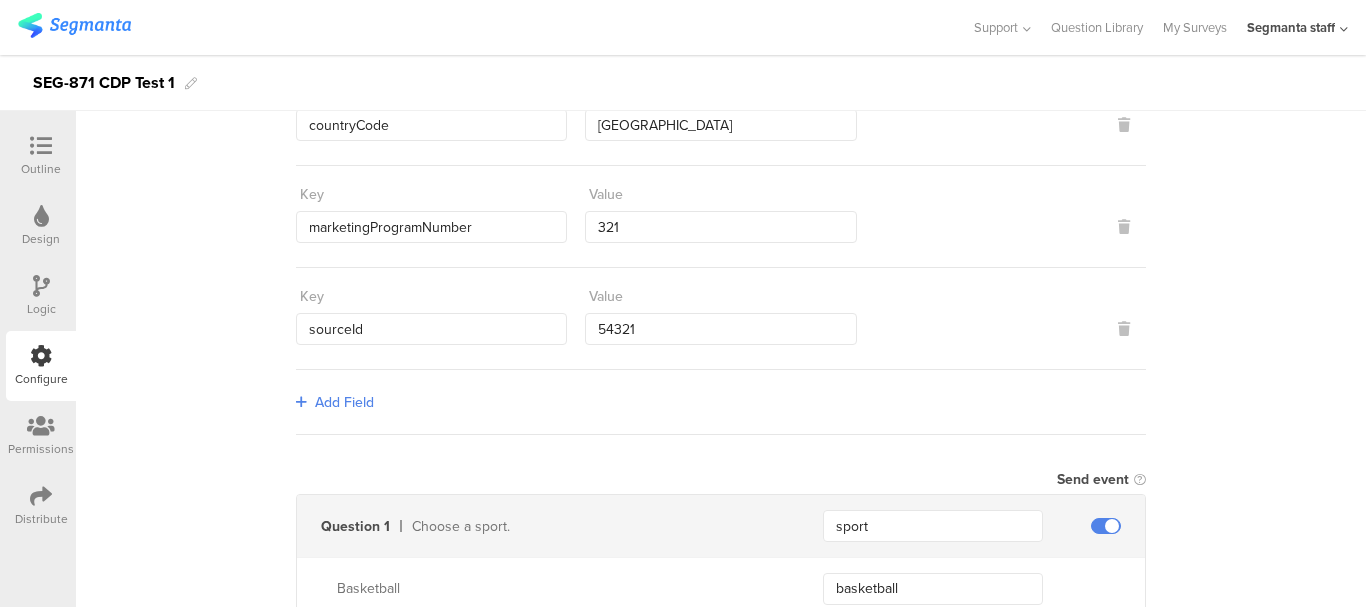 click on "Add Field" at bounding box center (344, 402) 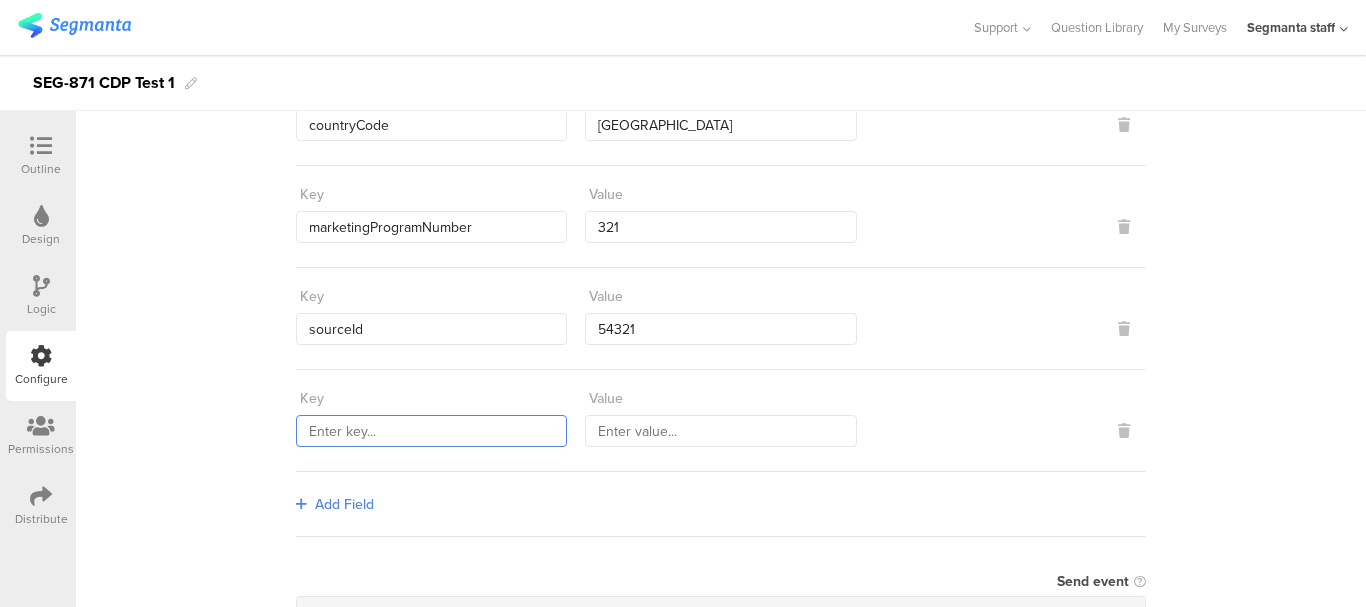 click at bounding box center (431, 431) 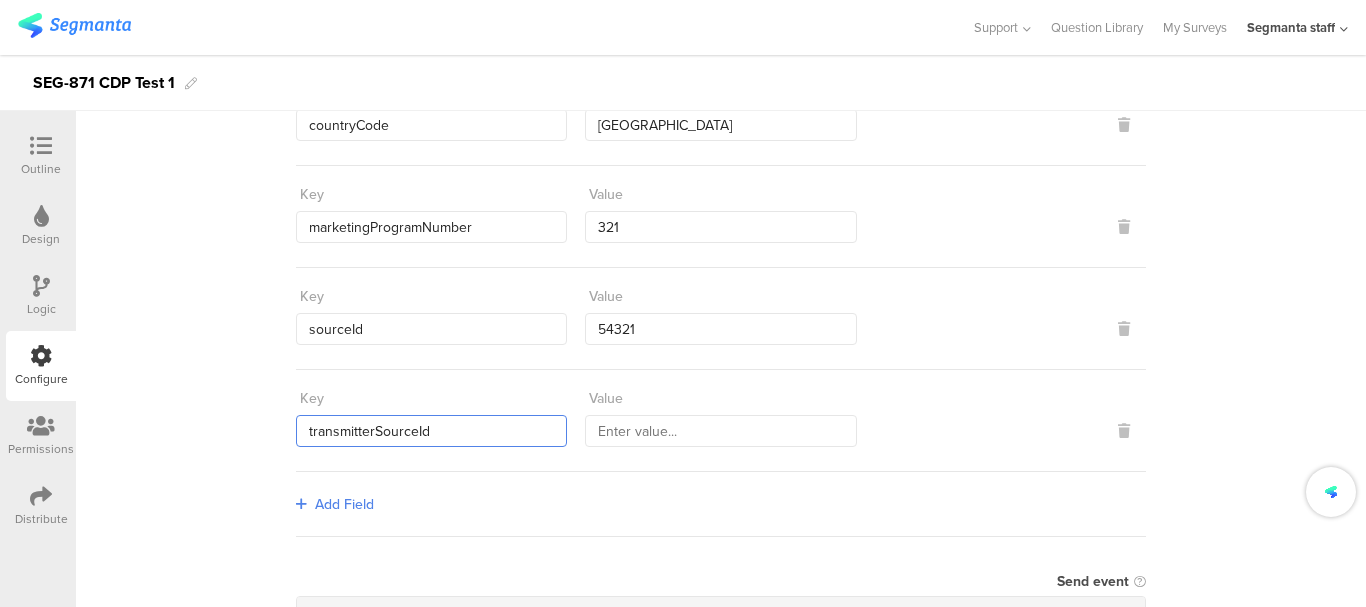 type on "transmitterSourceId" 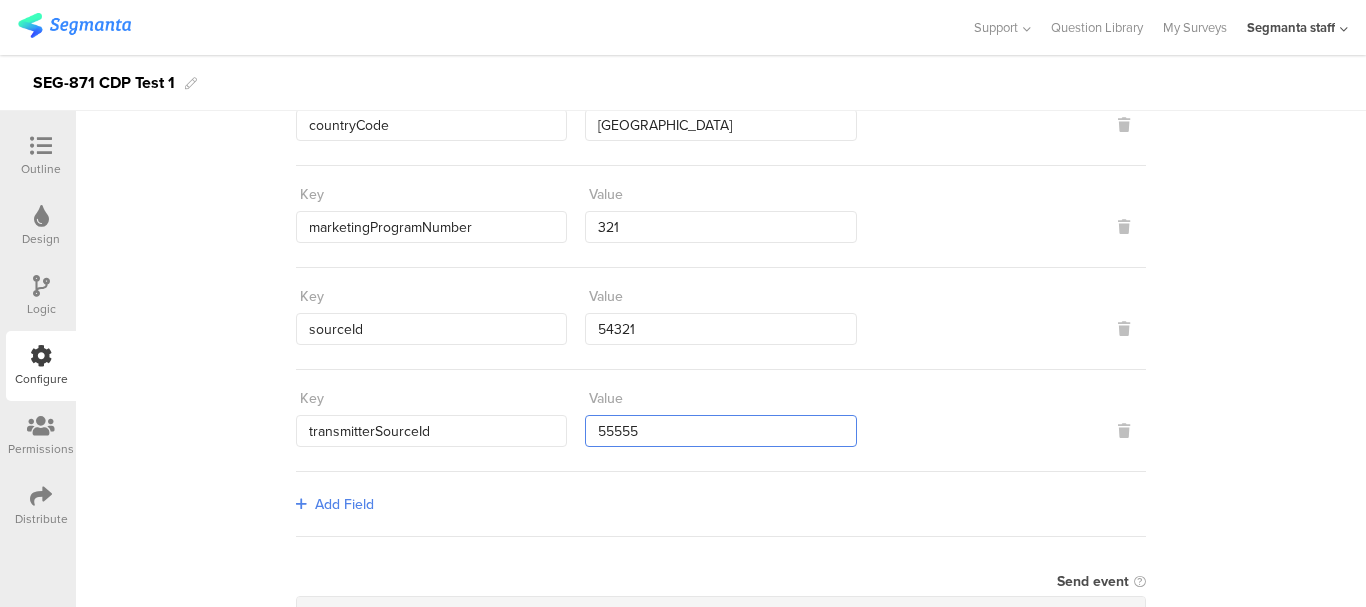 type on "55555" 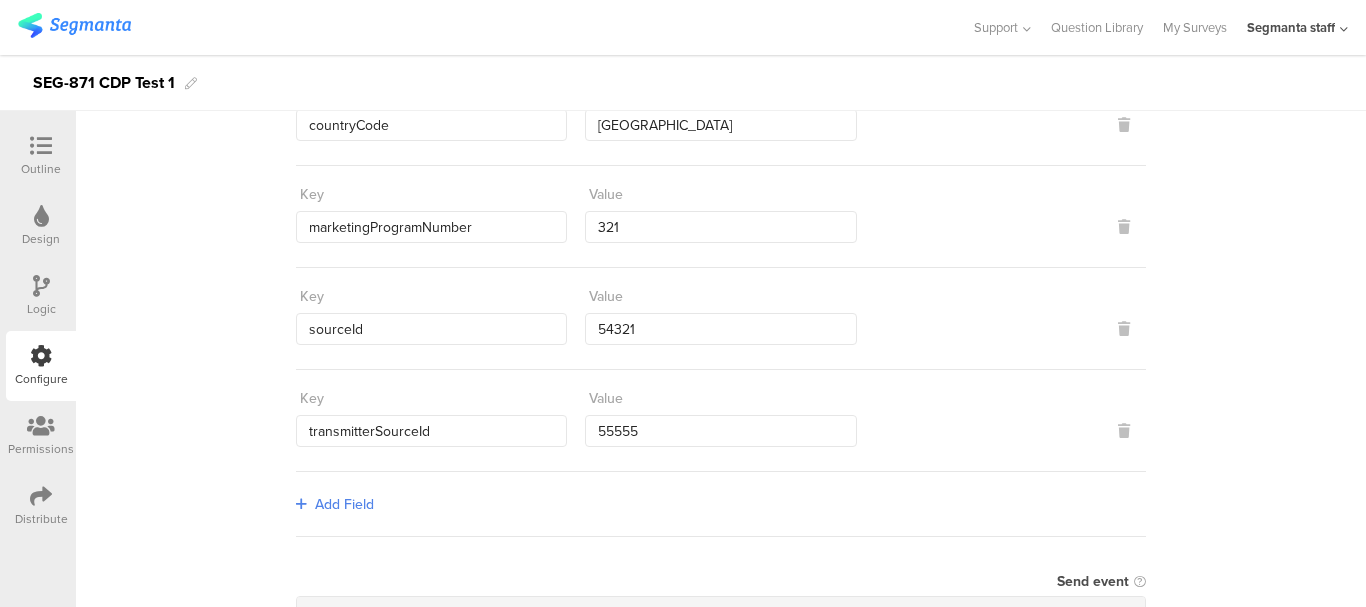 click at bounding box center [1010, 414] 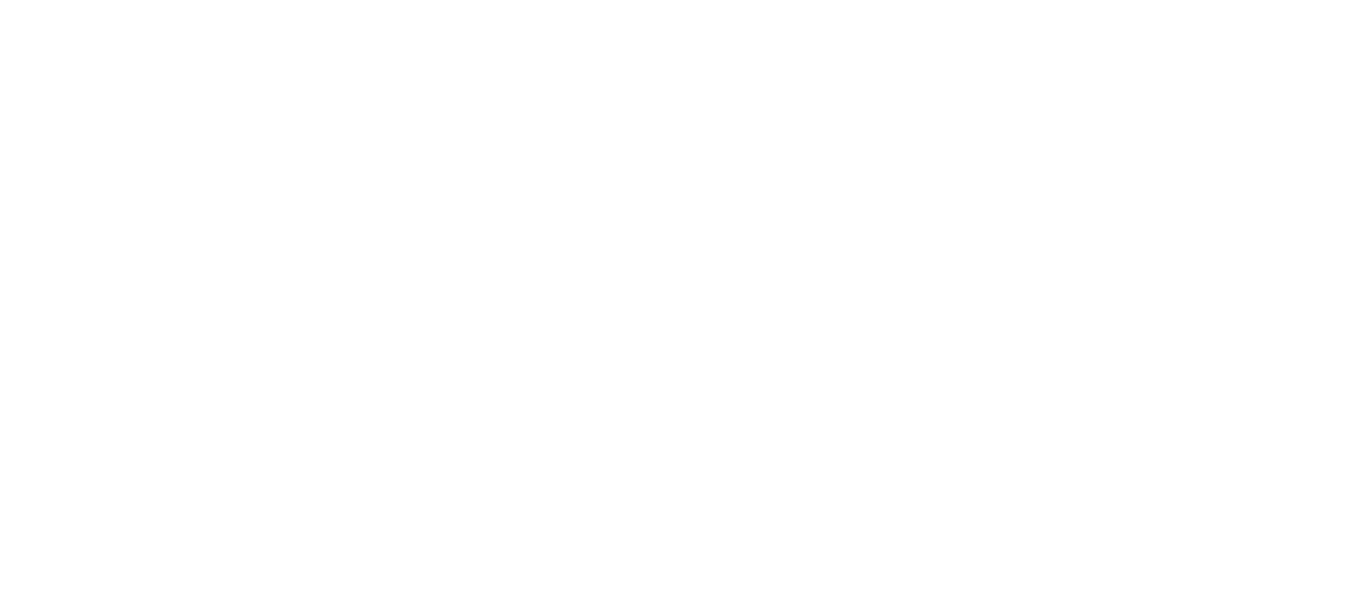 scroll, scrollTop: 0, scrollLeft: 0, axis: both 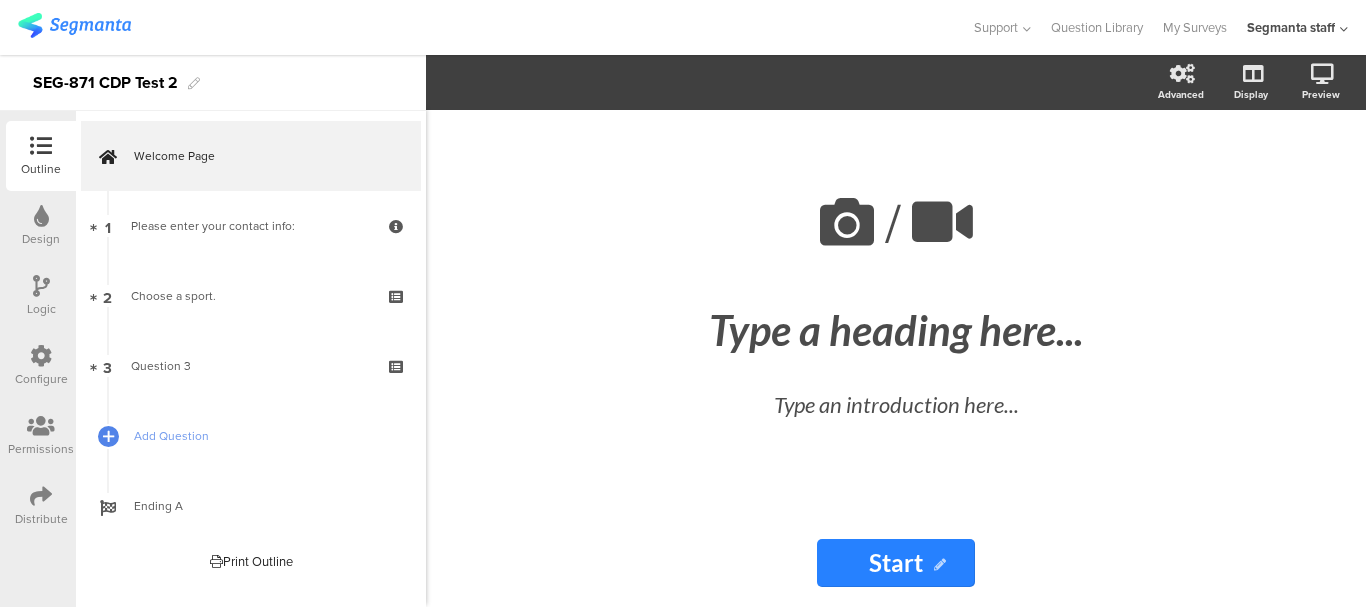 click at bounding box center [41, 356] 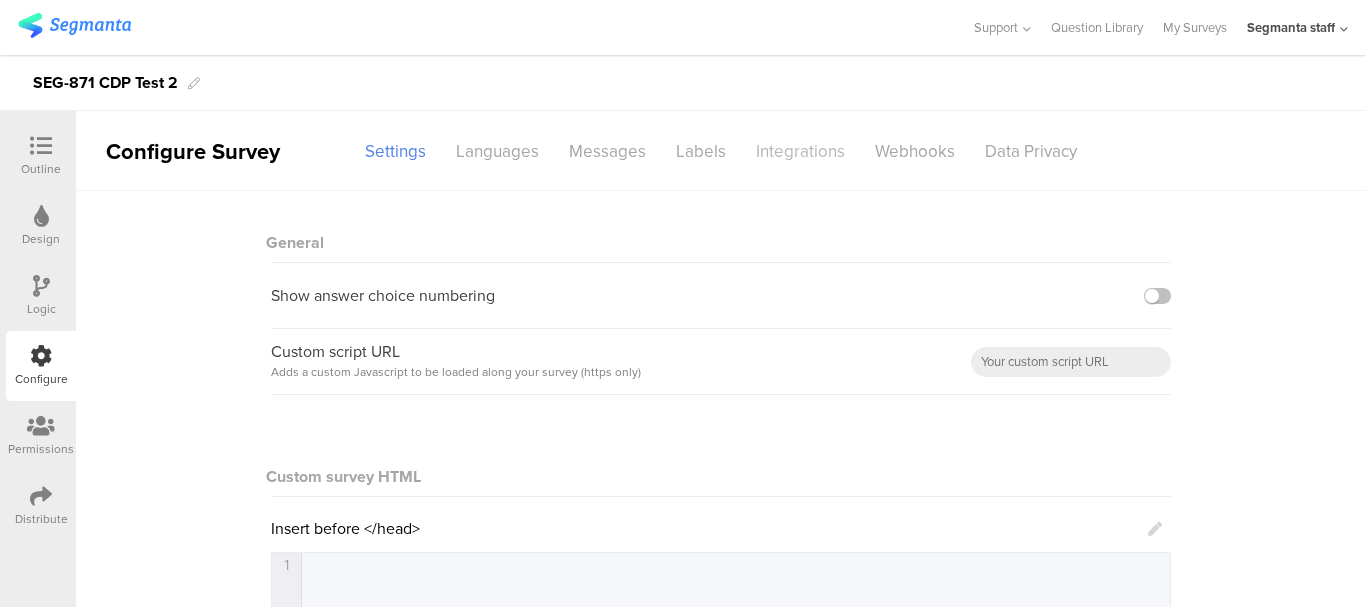 click on "Integrations" at bounding box center [800, 151] 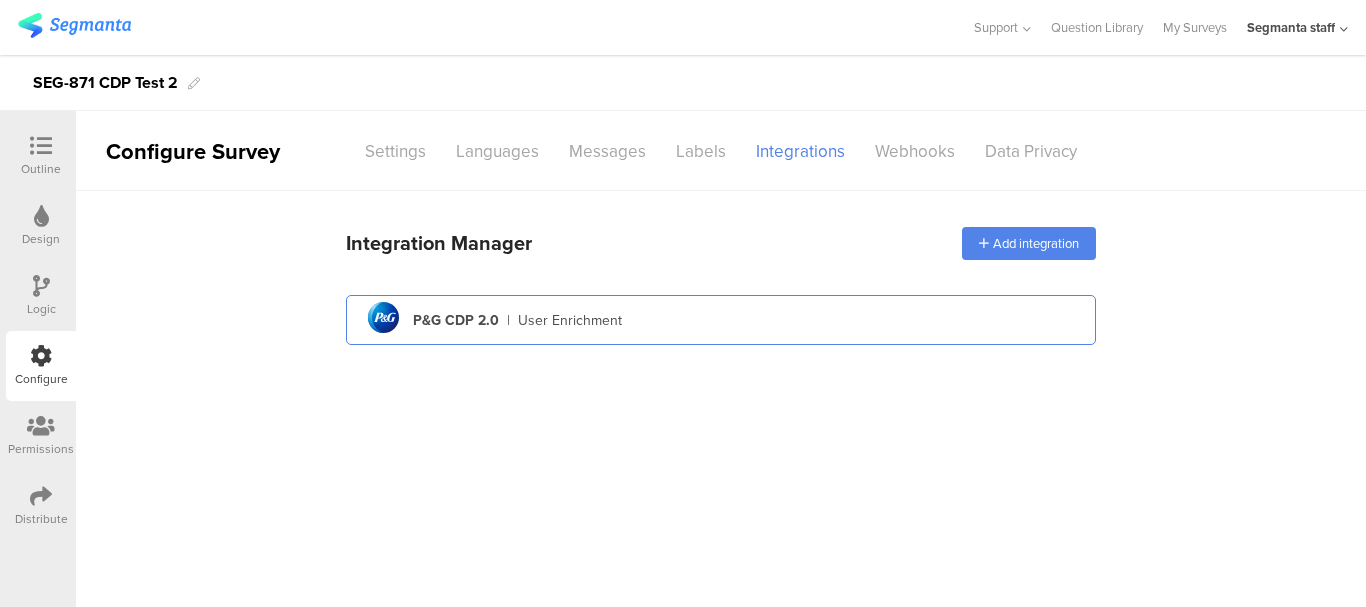 click on "pg logo                                                                         P&G CDP 2.0   |   User Enrichment" at bounding box center [721, 320] 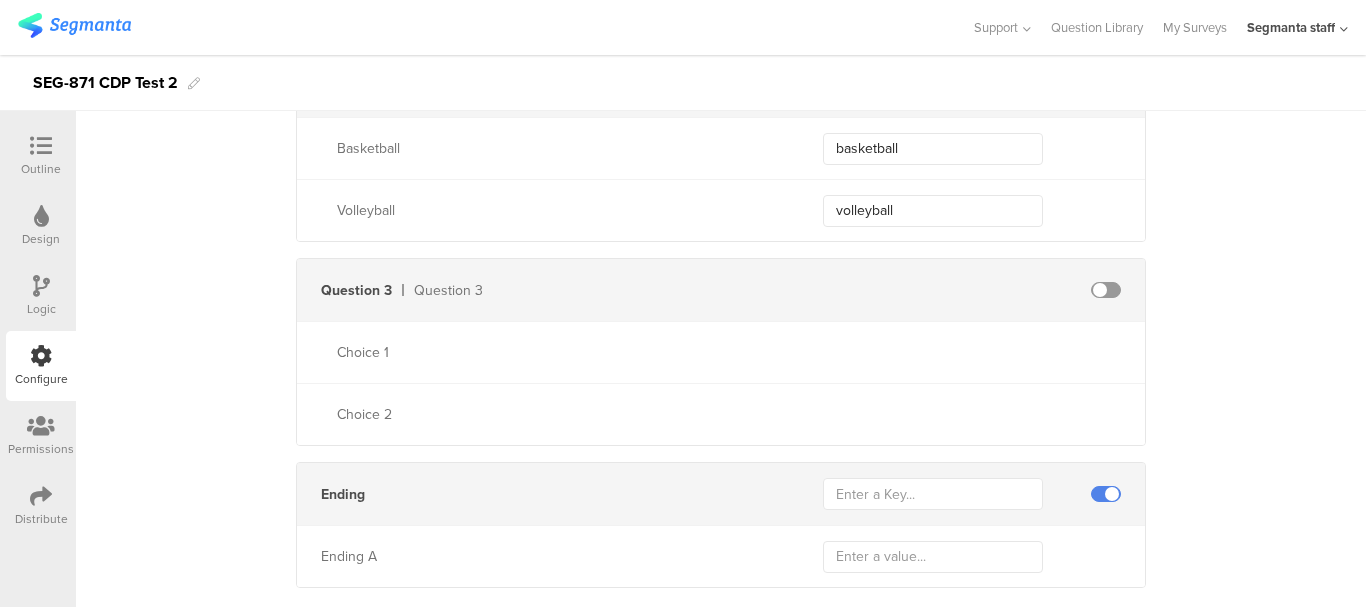 scroll, scrollTop: 1160, scrollLeft: 0, axis: vertical 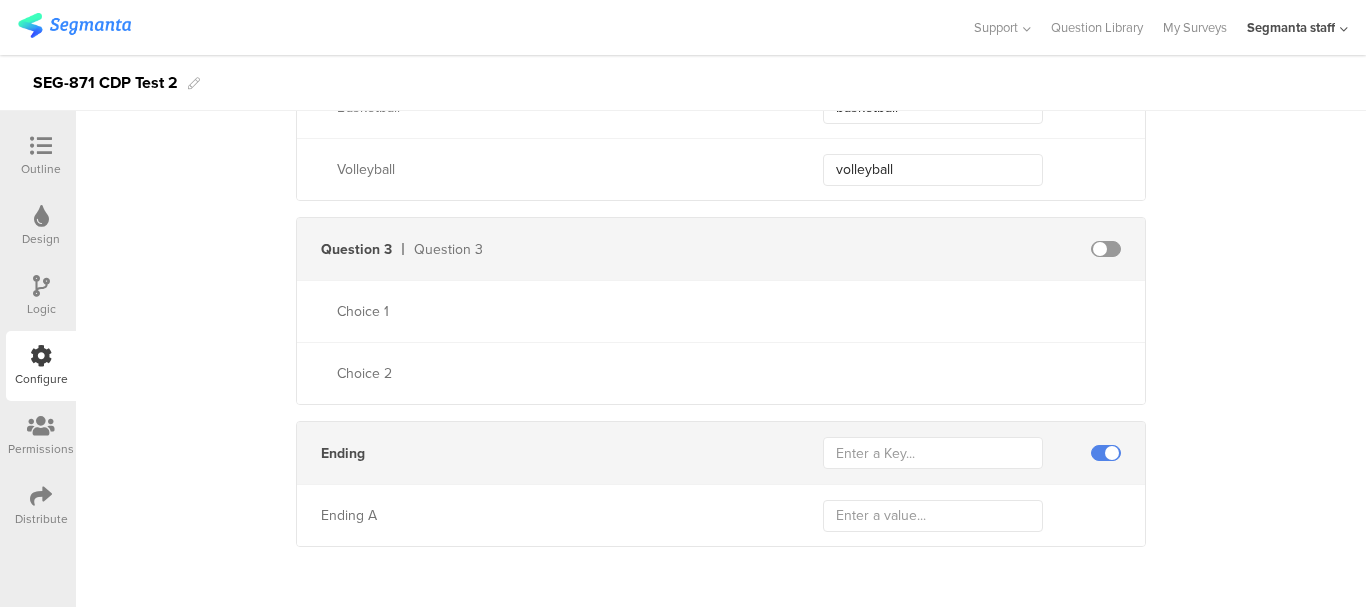 click on "Distribute" at bounding box center [41, 506] 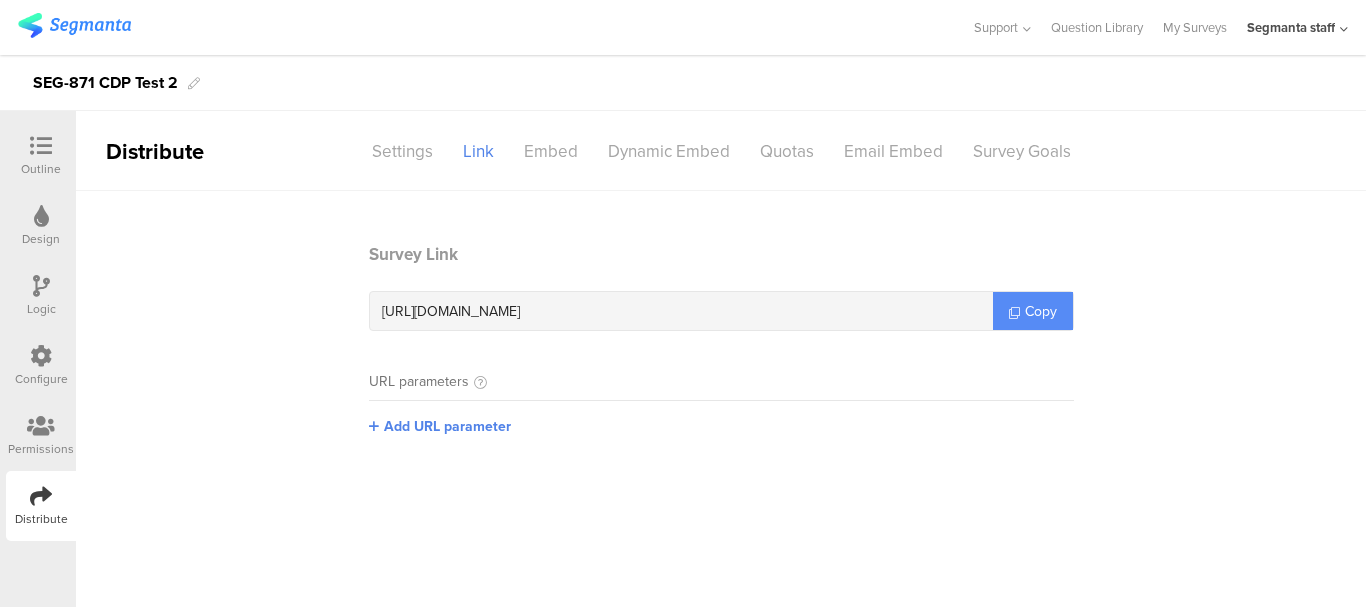 click on "Copy" at bounding box center [1041, 311] 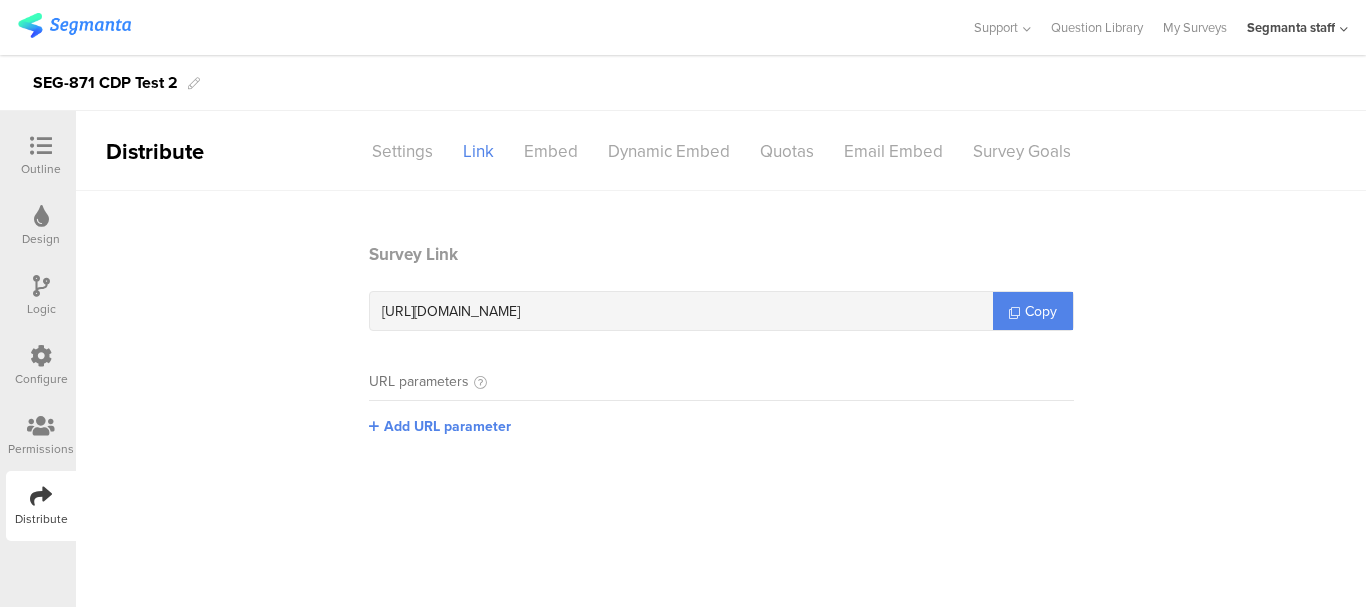 click at bounding box center (41, 356) 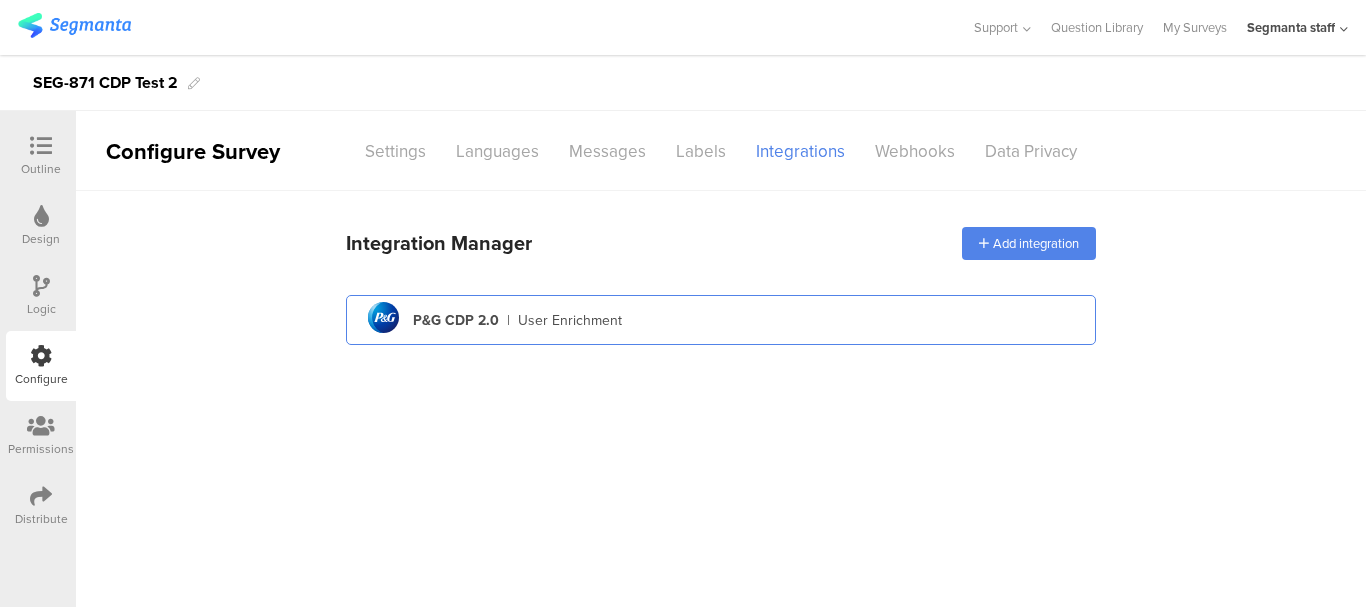 click on "pg logo                                                                         P&G CDP 2.0   |   User Enrichment" at bounding box center (721, 320) 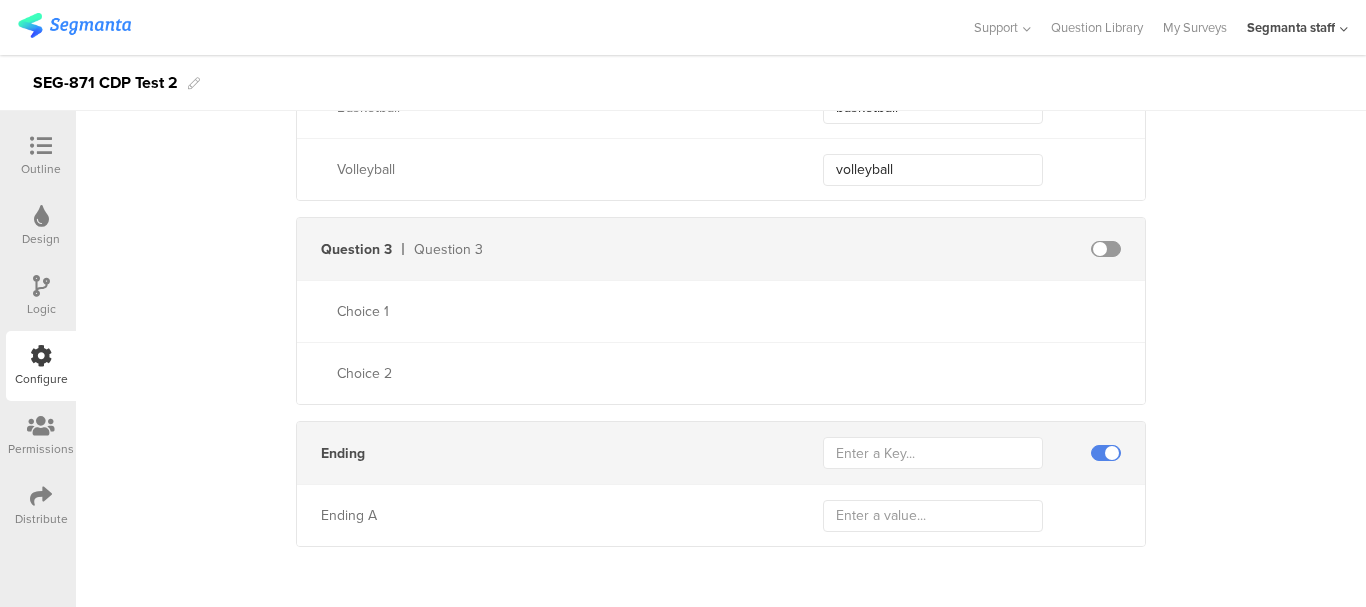 scroll, scrollTop: 1060, scrollLeft: 0, axis: vertical 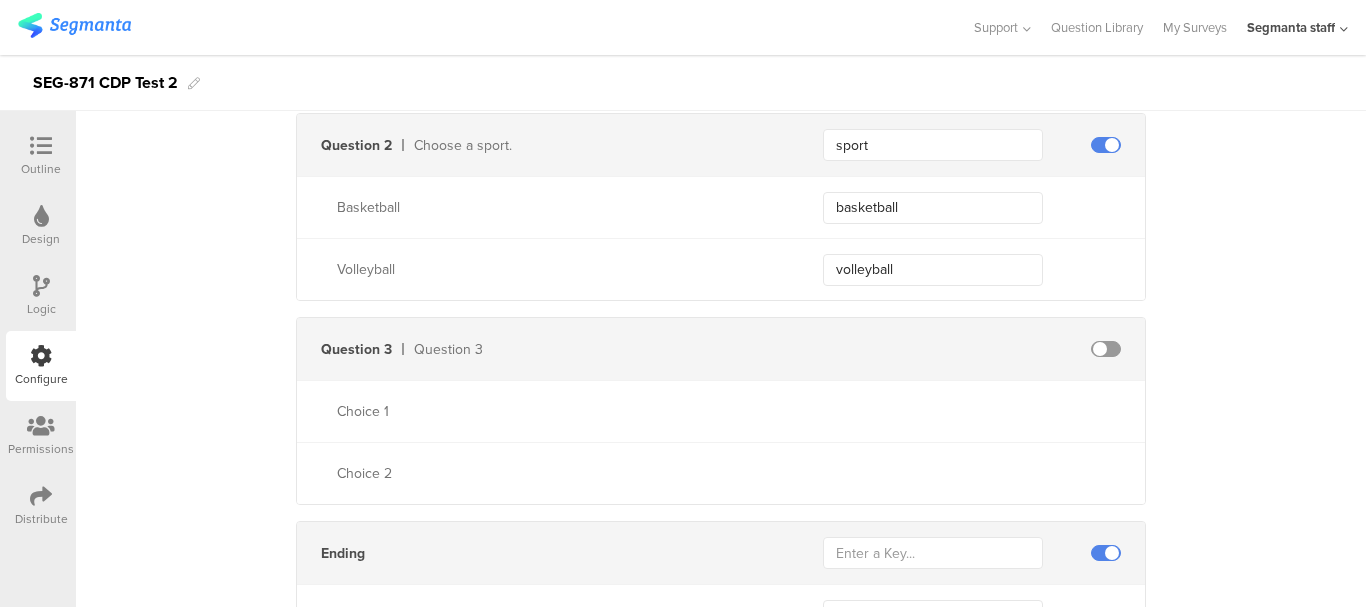 click at bounding box center (1106, 145) 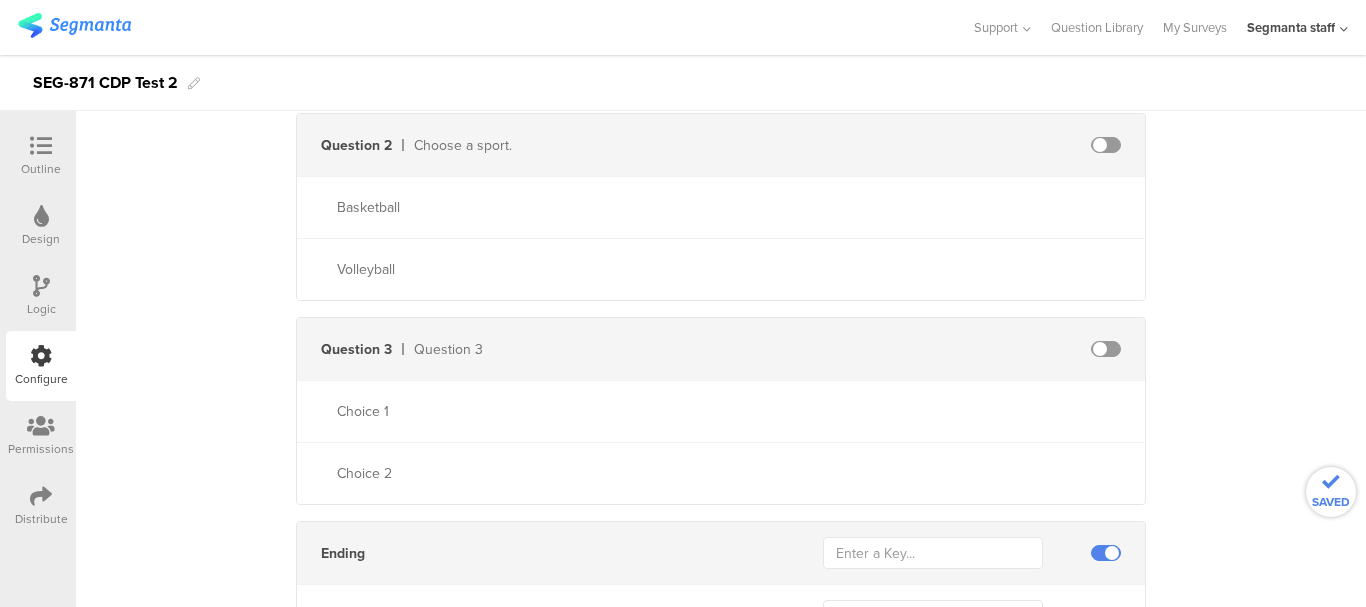click at bounding box center [1106, 145] 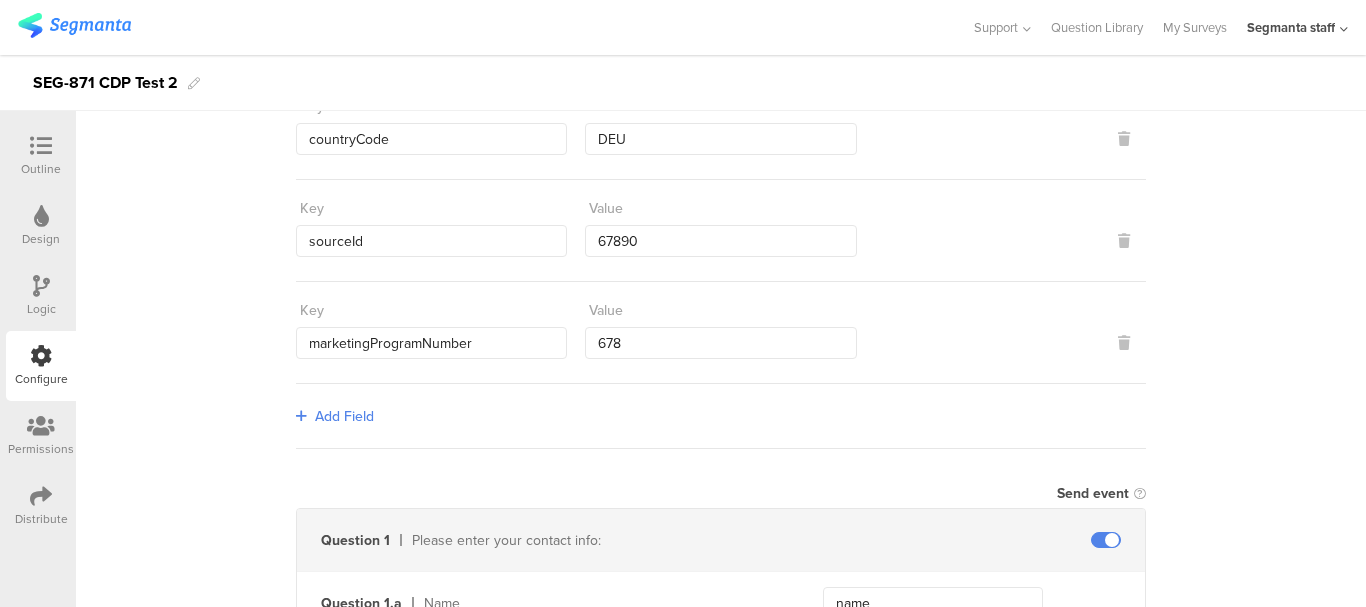 scroll, scrollTop: 60, scrollLeft: 0, axis: vertical 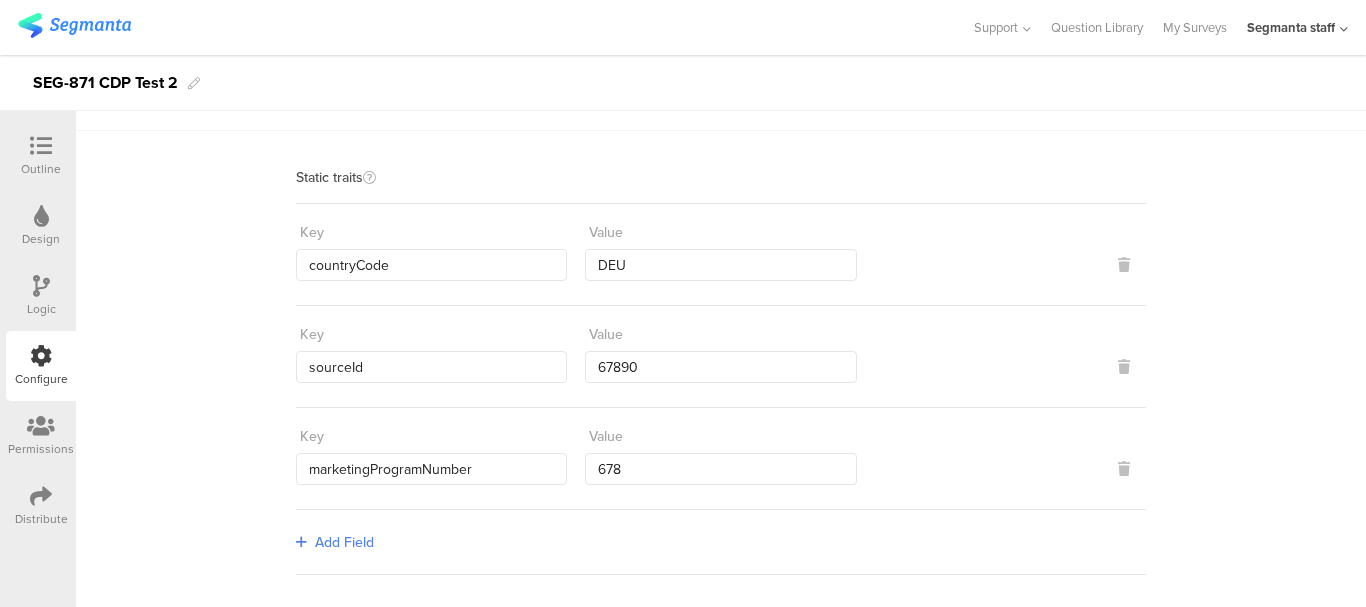 click on "Add Field" at bounding box center (344, 542) 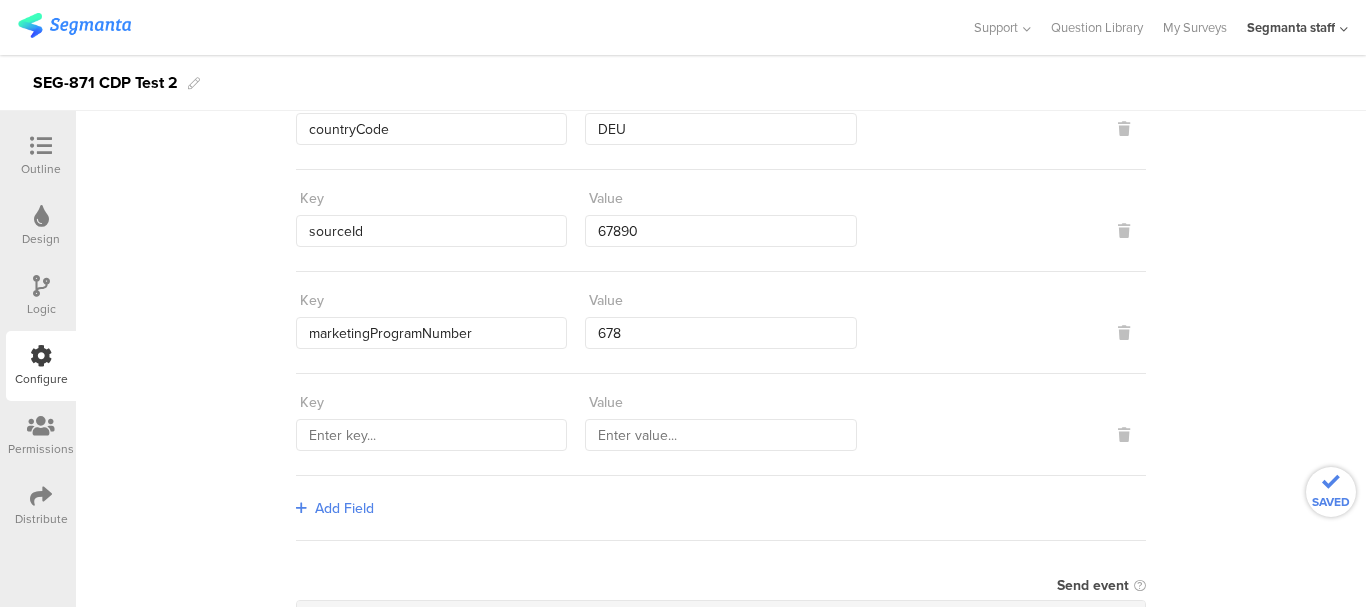 scroll, scrollTop: 260, scrollLeft: 0, axis: vertical 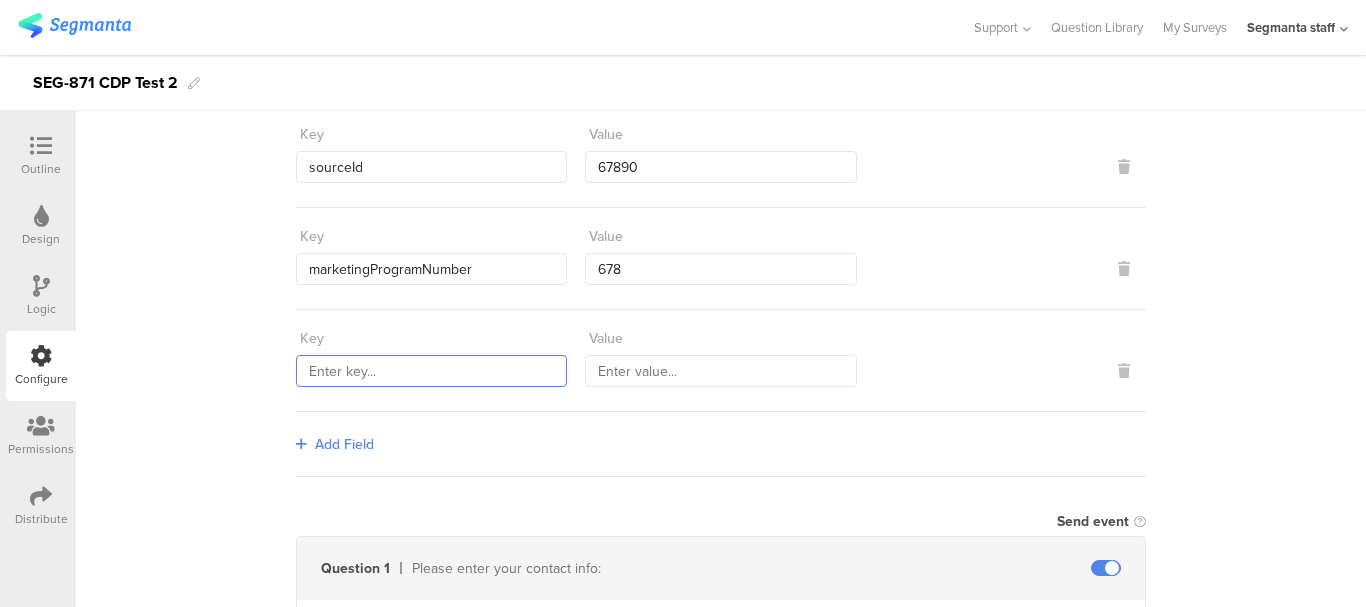 click at bounding box center [431, 371] 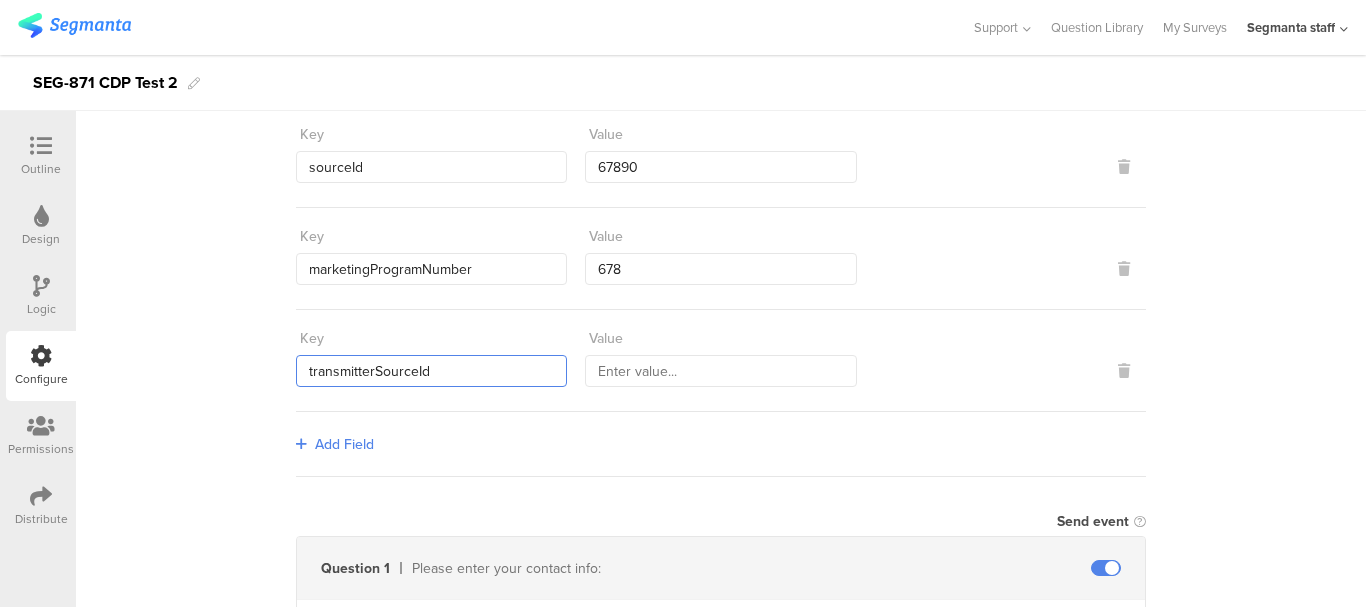 type on "transmitterSourceId" 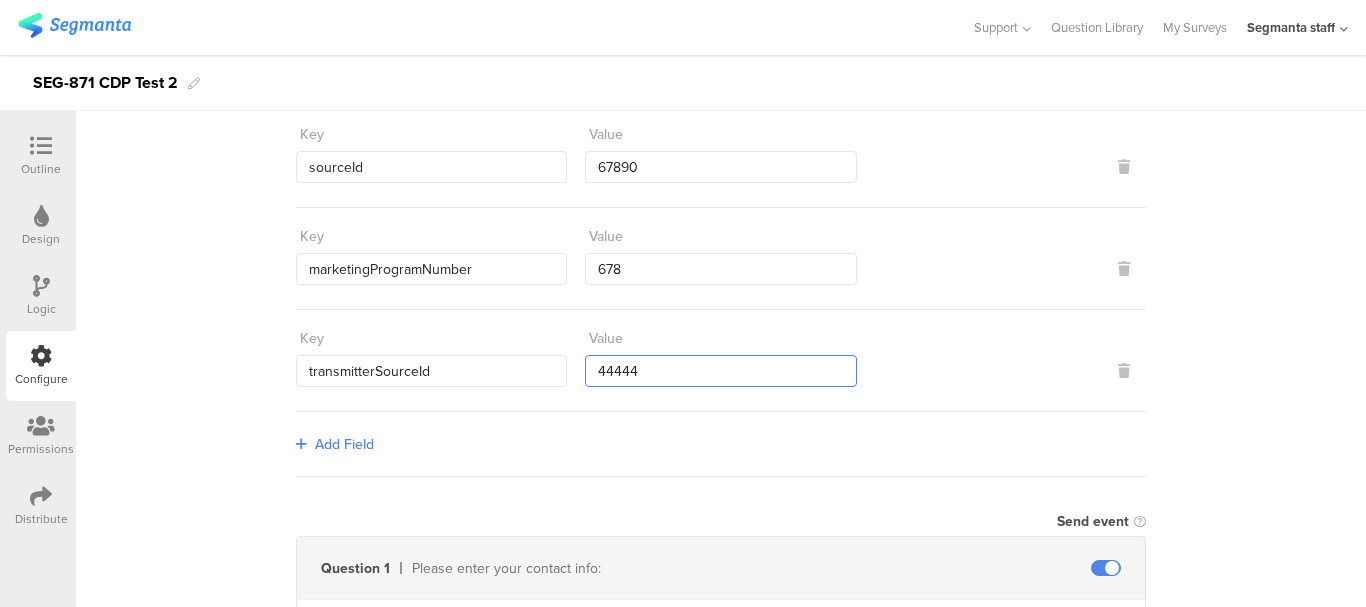 type on "44444" 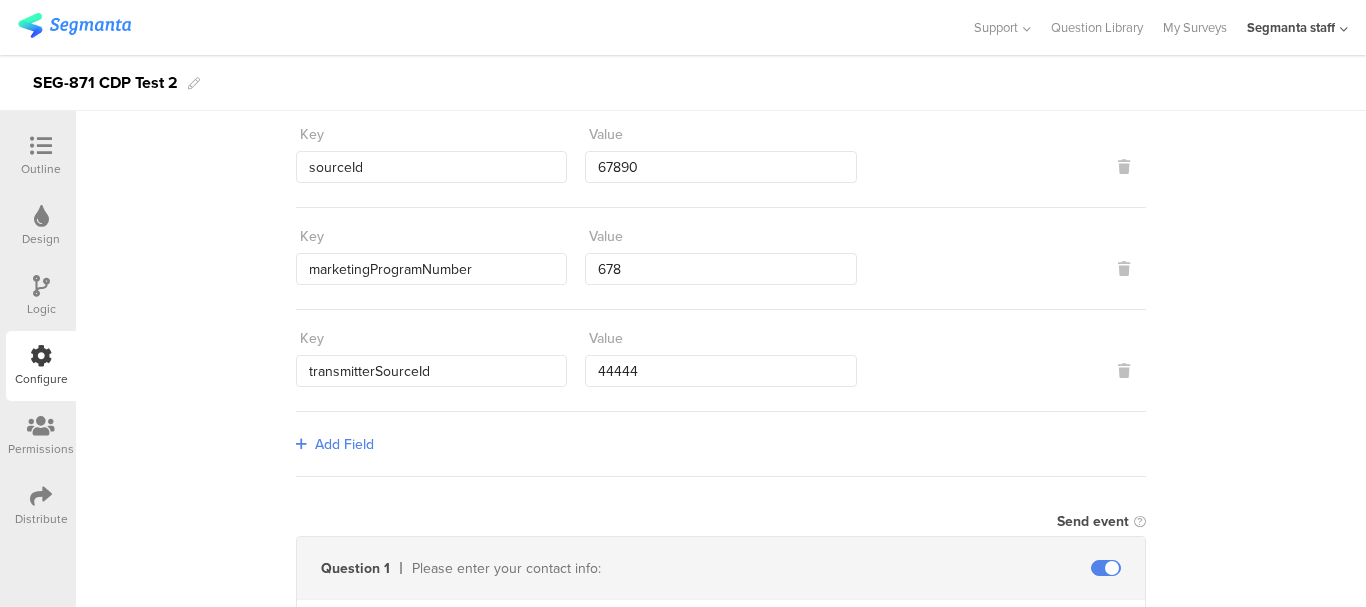click on "Add Field" at bounding box center (721, 444) 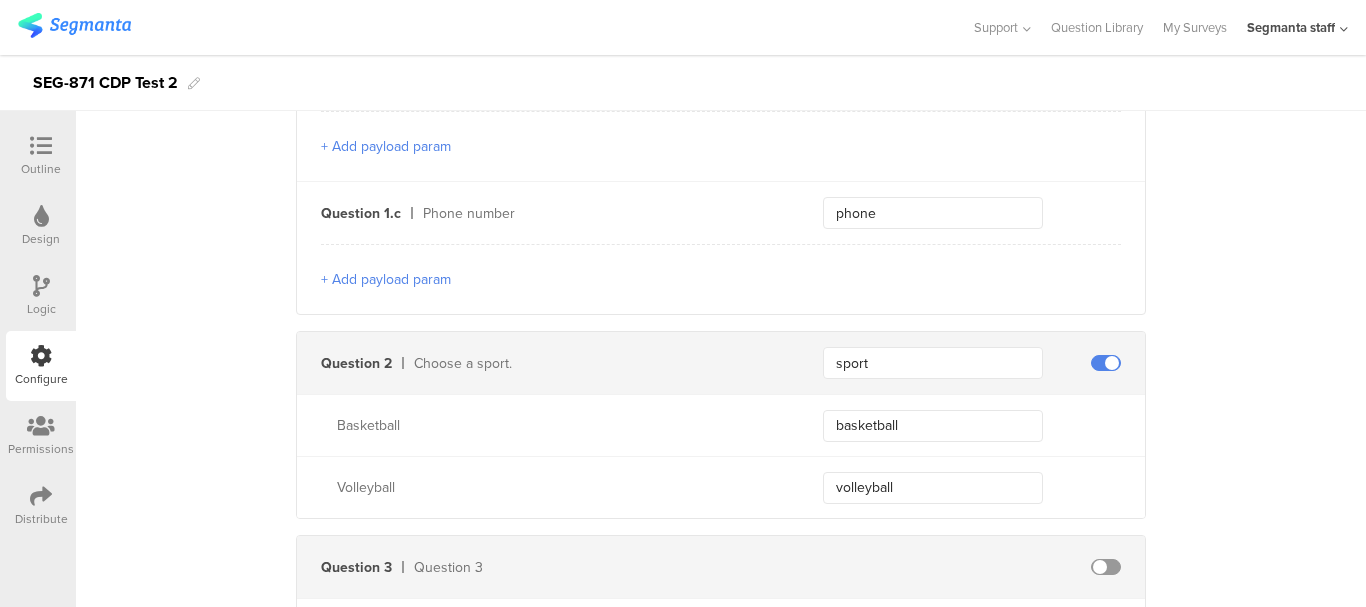 scroll, scrollTop: 961, scrollLeft: 0, axis: vertical 